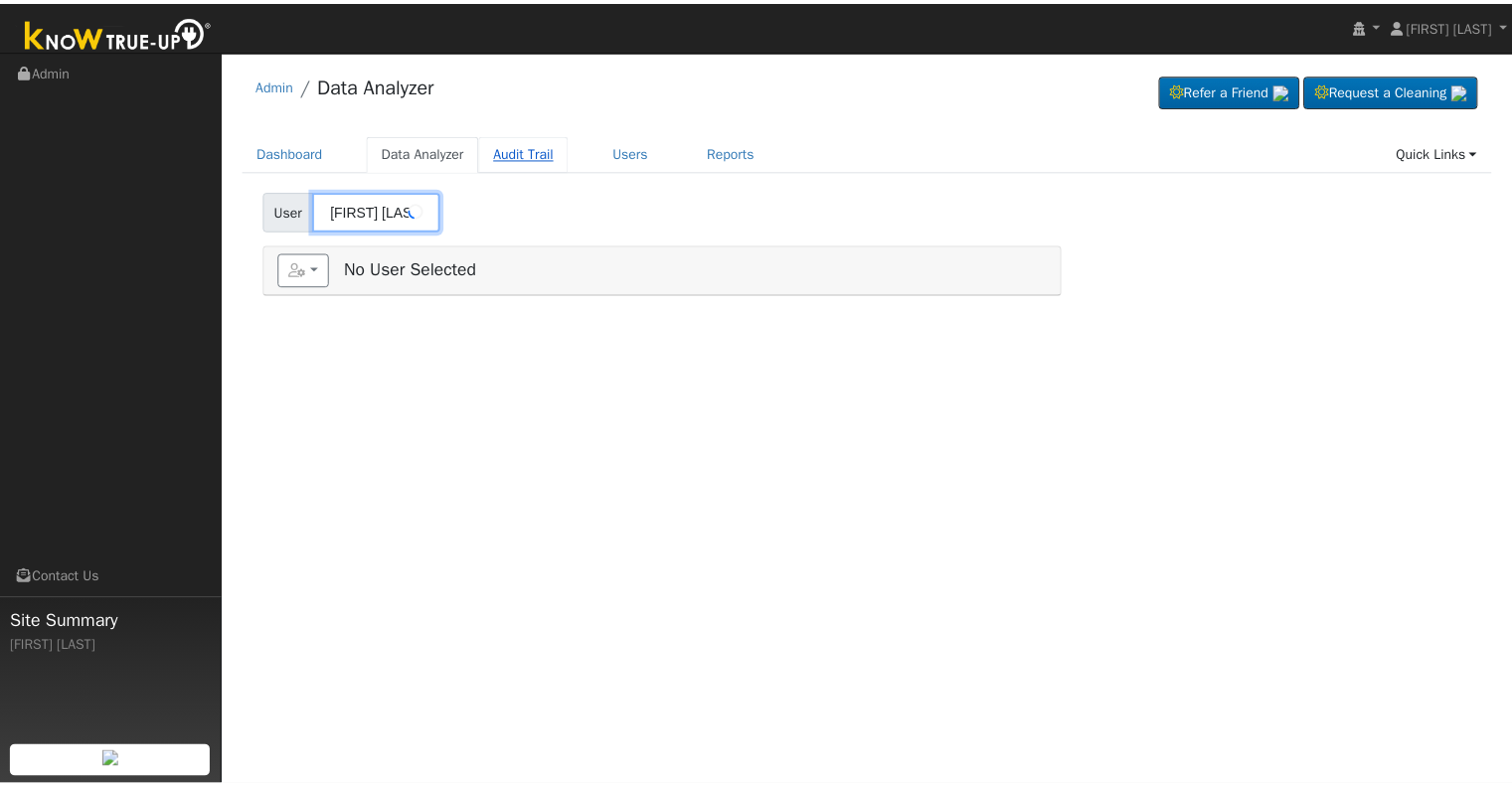 scroll, scrollTop: 0, scrollLeft: 0, axis: both 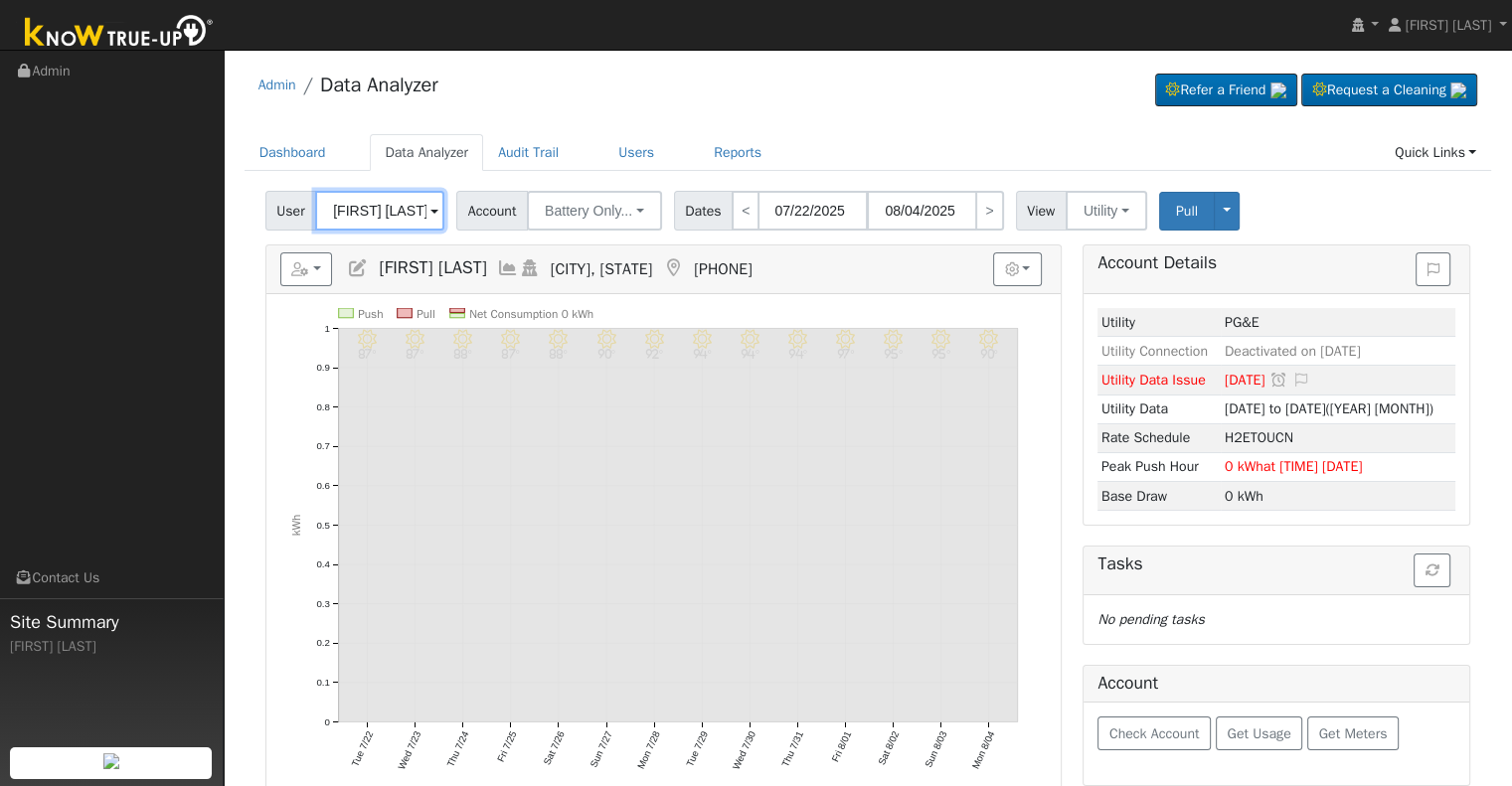 click on "Richard & Linda Klassen" at bounding box center (380, 211) 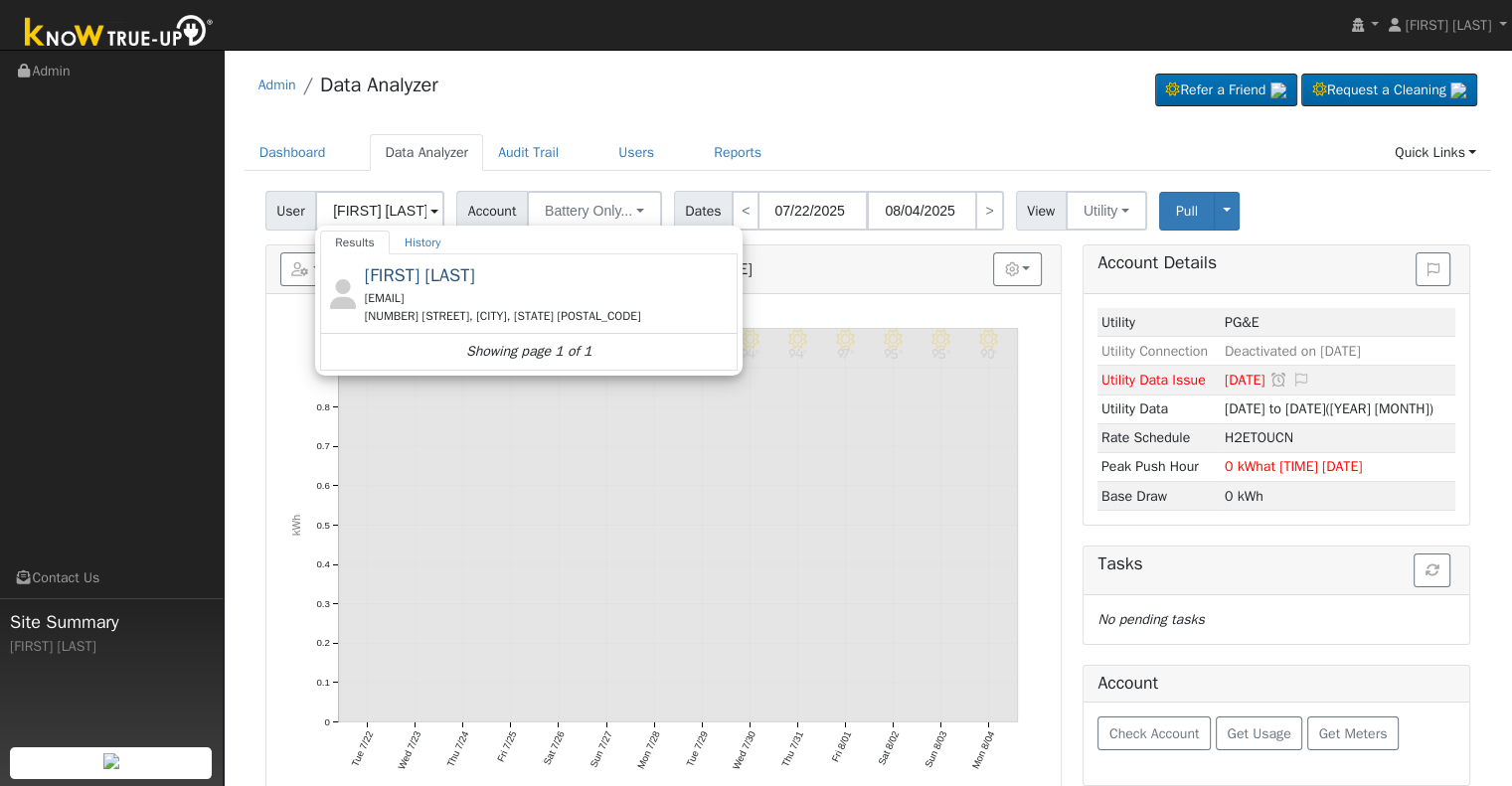 click on "Humberto Moreno" at bounding box center (420, 275) 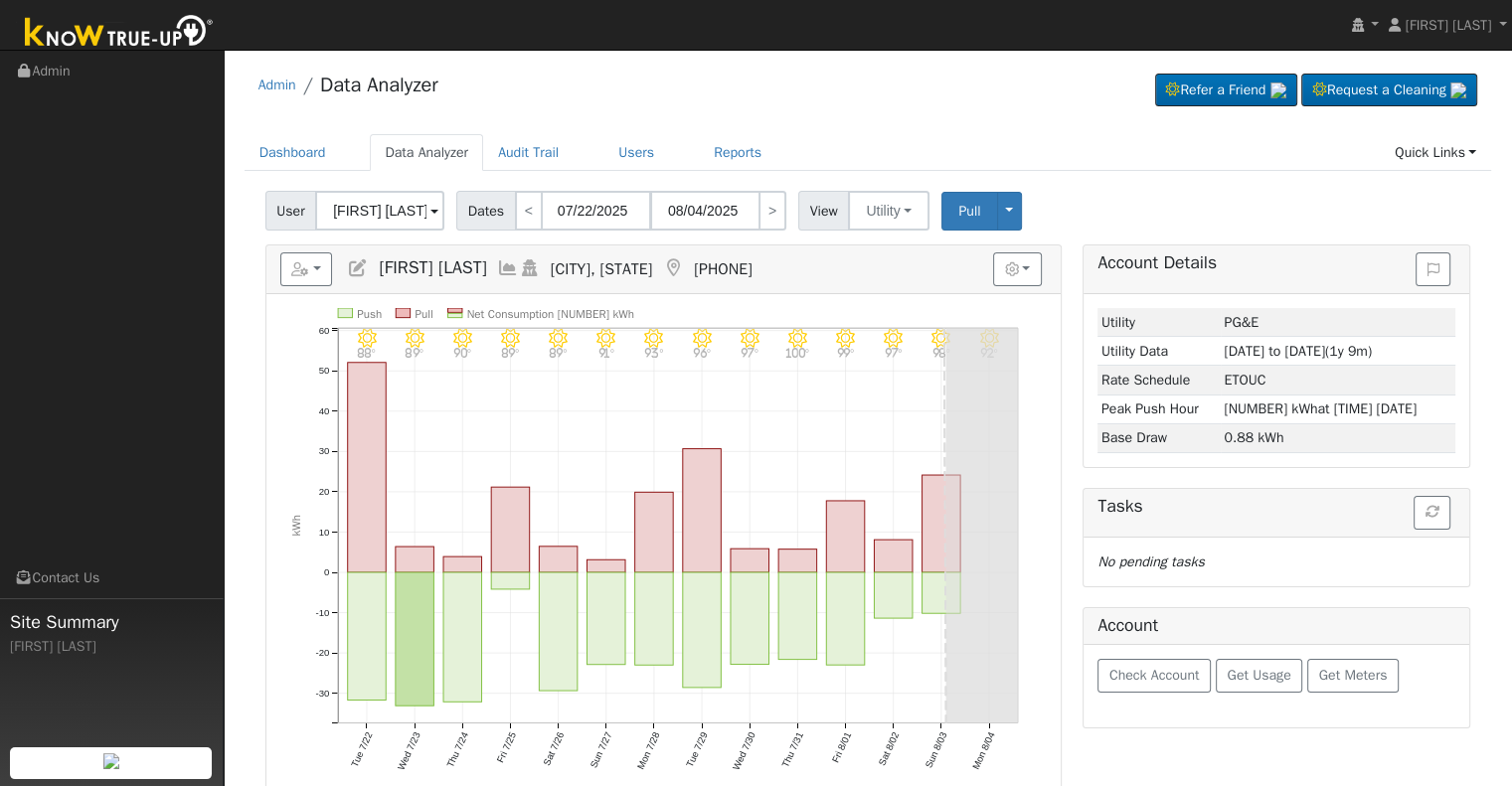 click at bounding box center [508, 268] 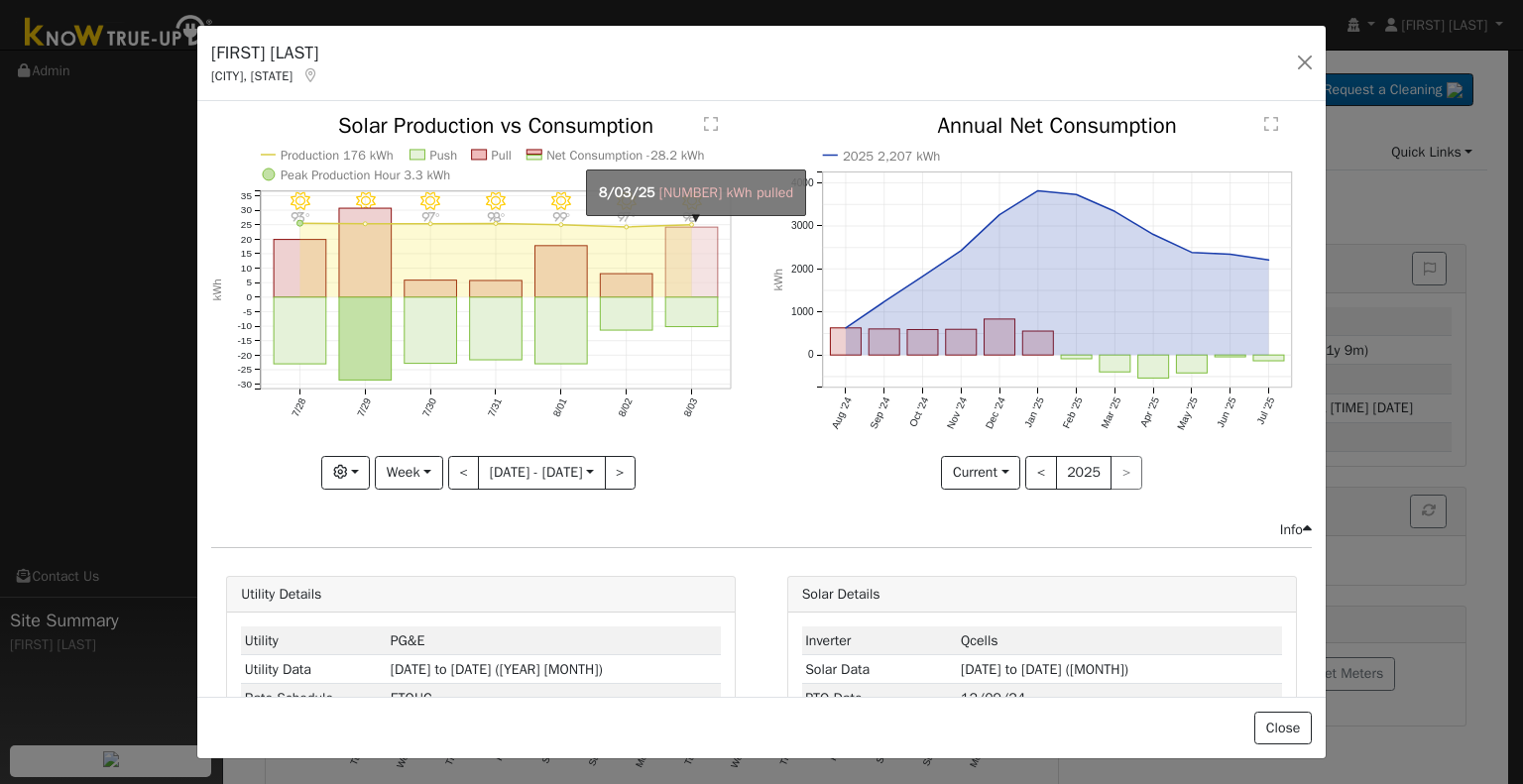 click on "onclick=""" 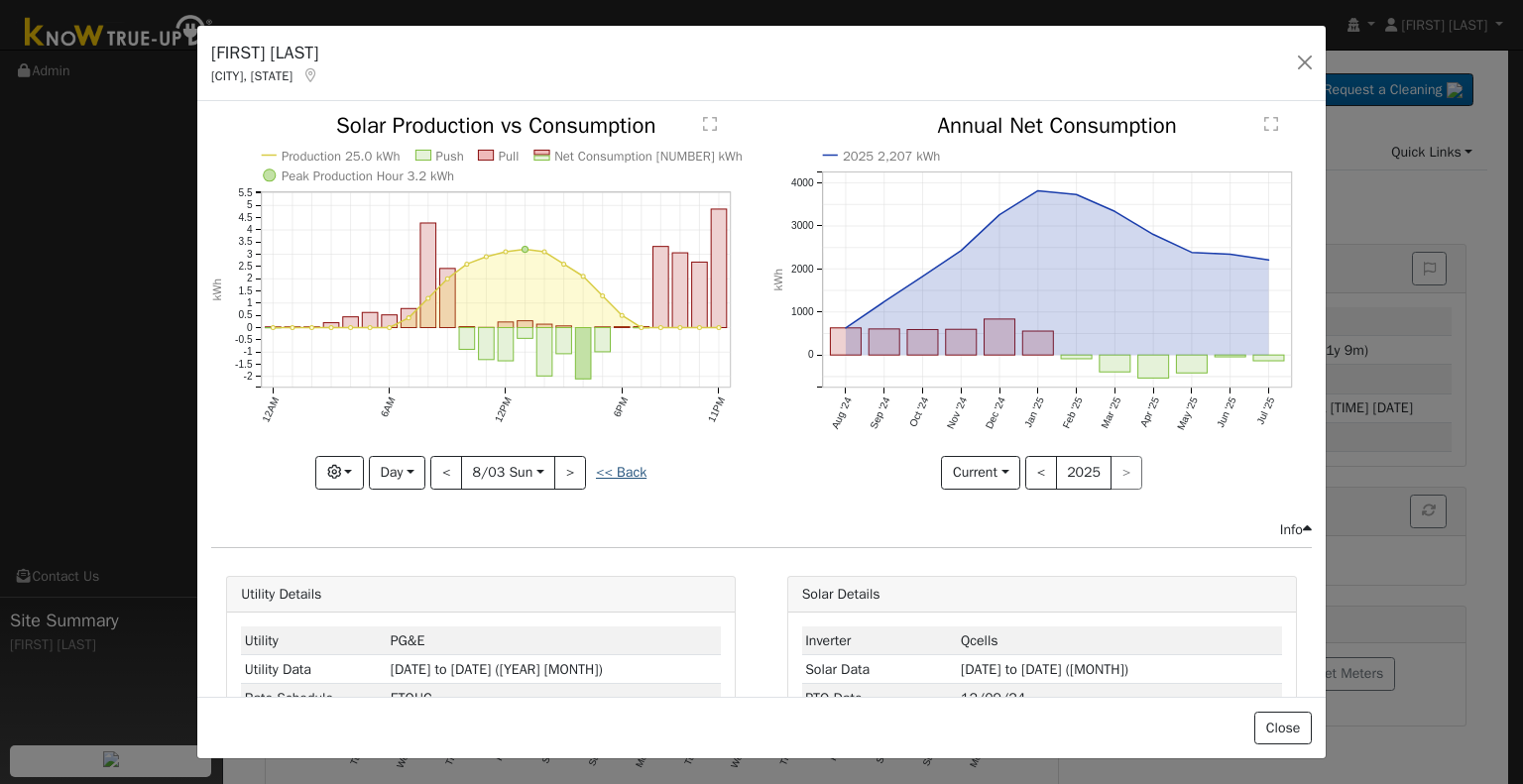 click on "<< Back" at bounding box center (621, 472) 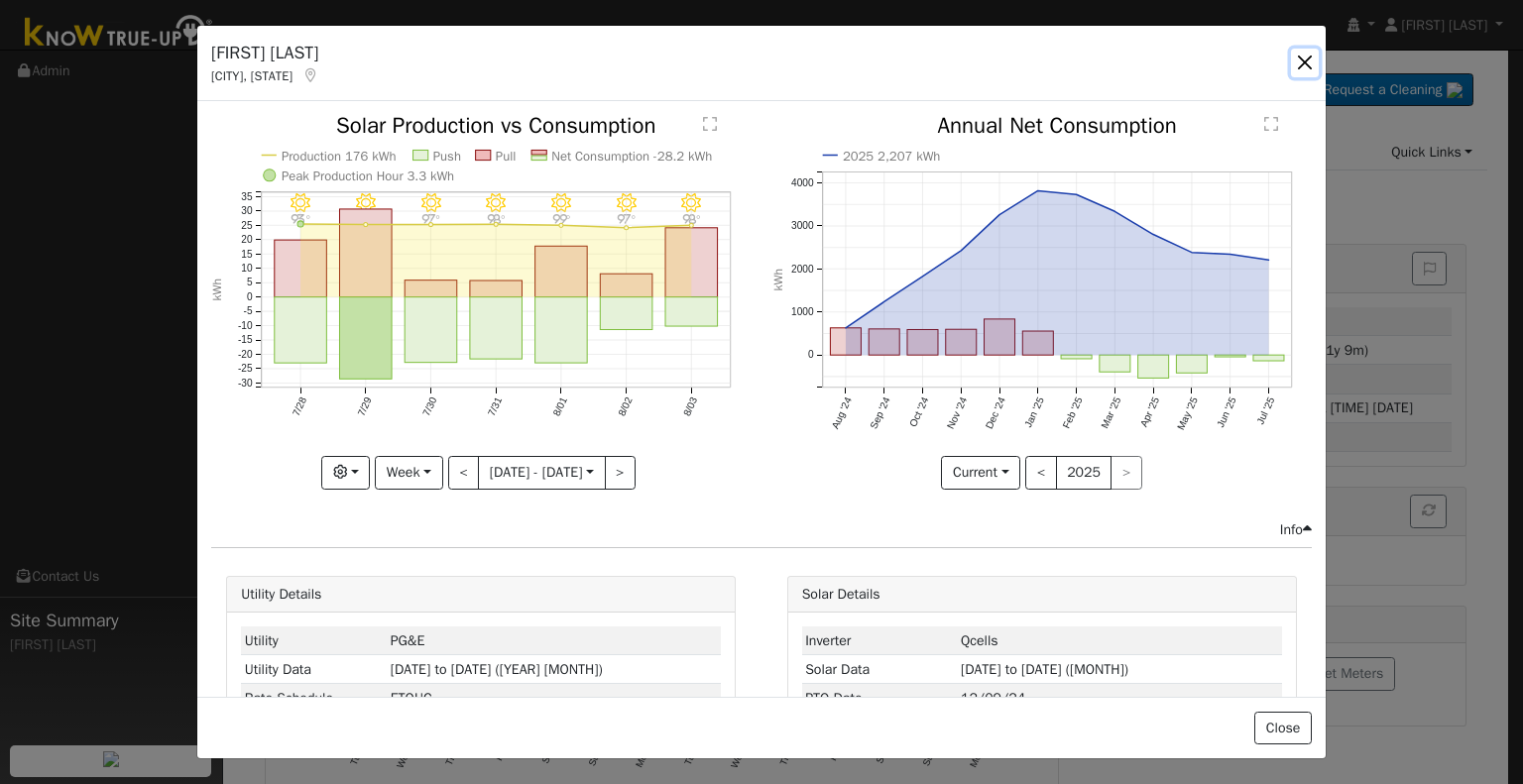 click at bounding box center [1305, 62] 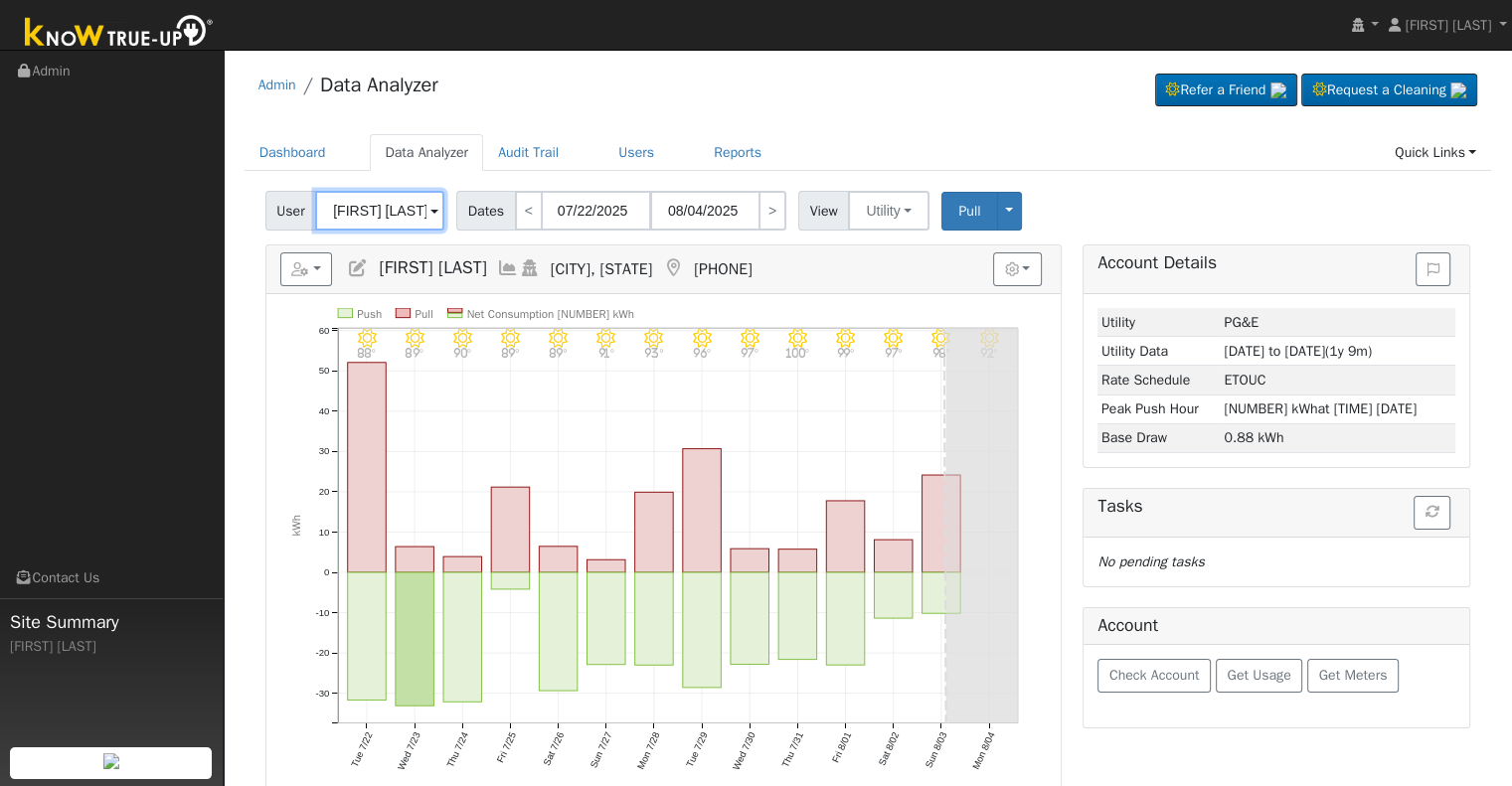 click on "Humberto Moreno" at bounding box center (380, 211) 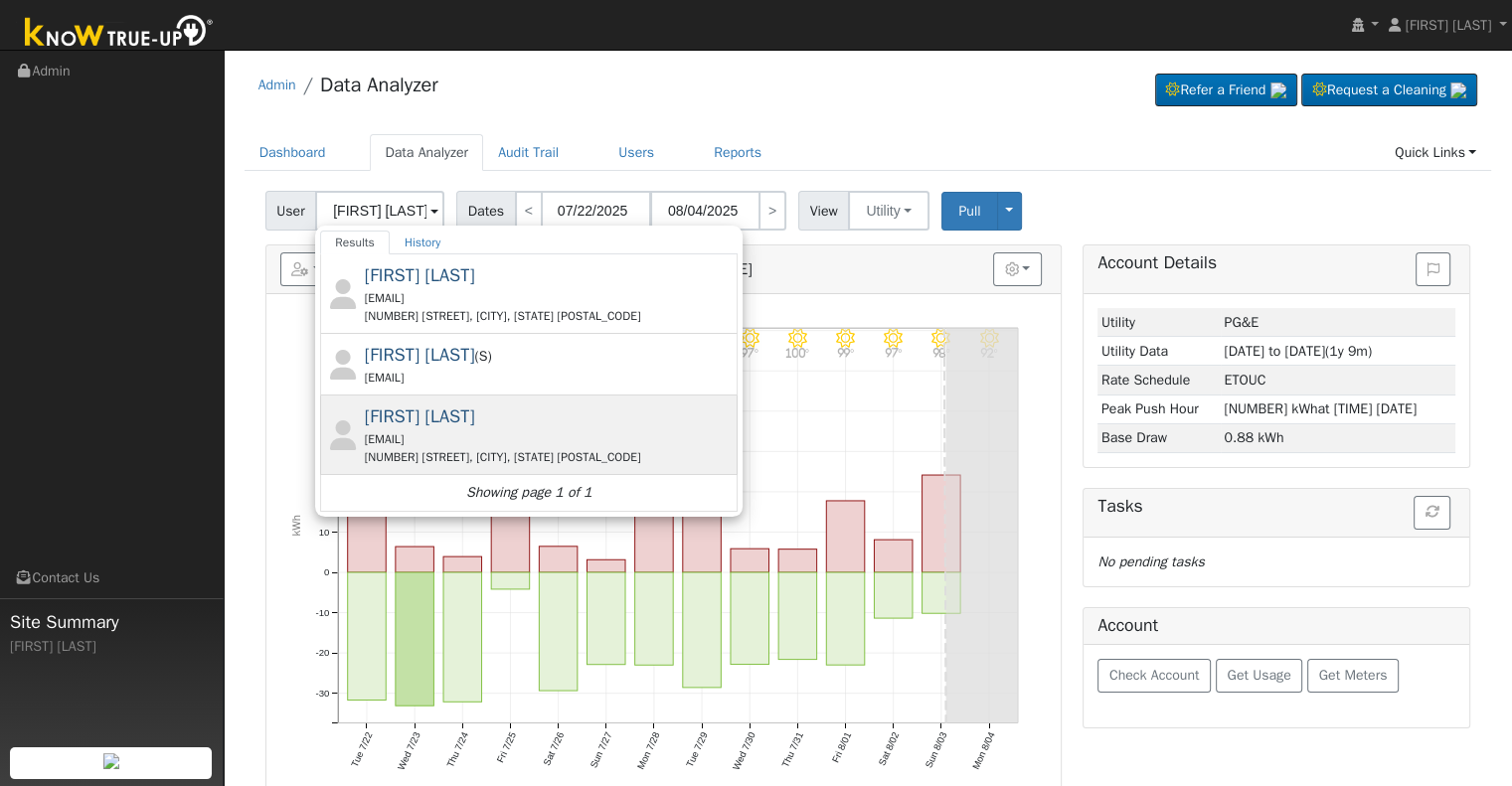 click on "wiswell@hughesnet.com" at bounding box center [549, 439] 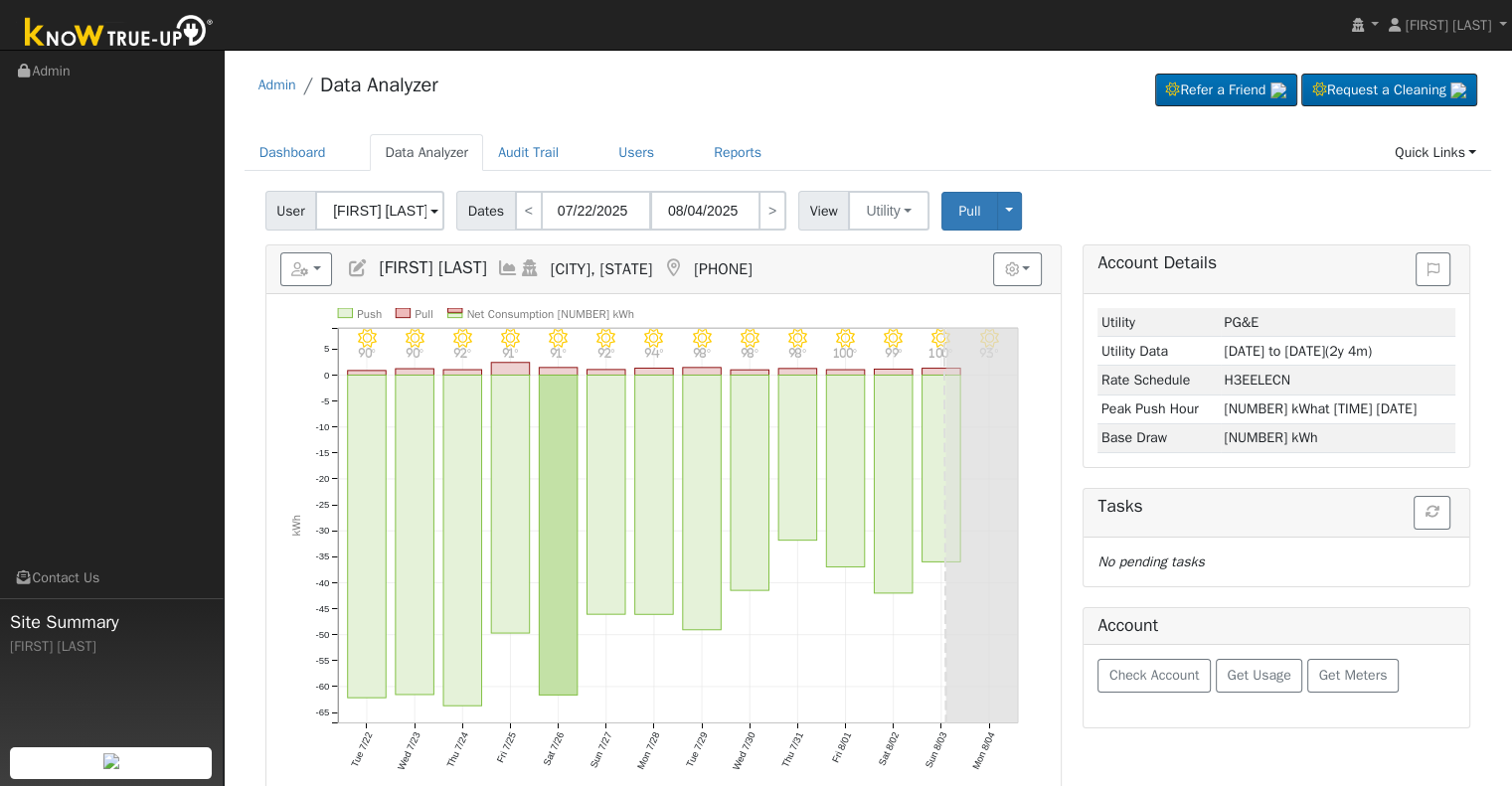 click at bounding box center (508, 268) 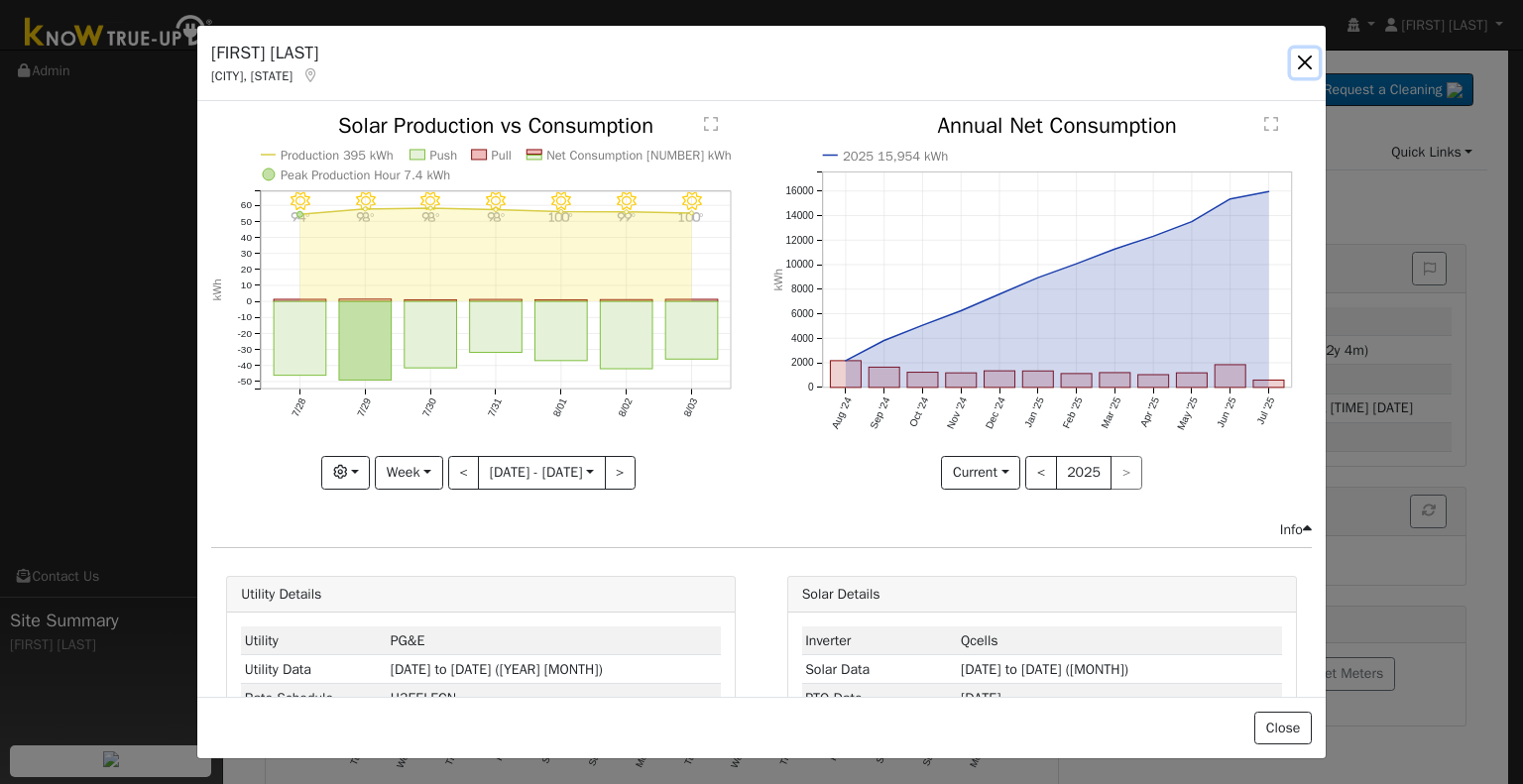 click at bounding box center (1305, 62) 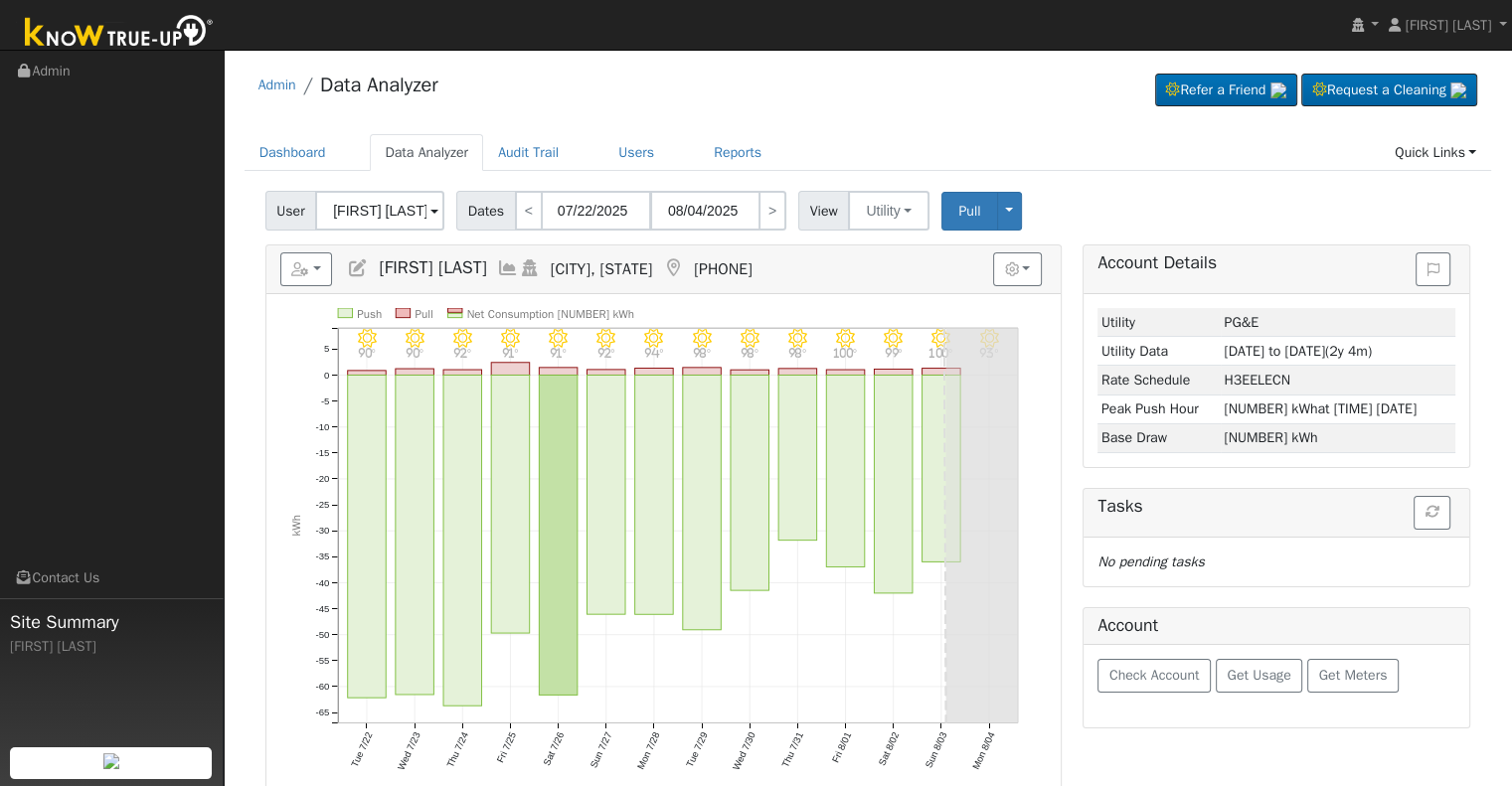 click at bounding box center [508, 268] 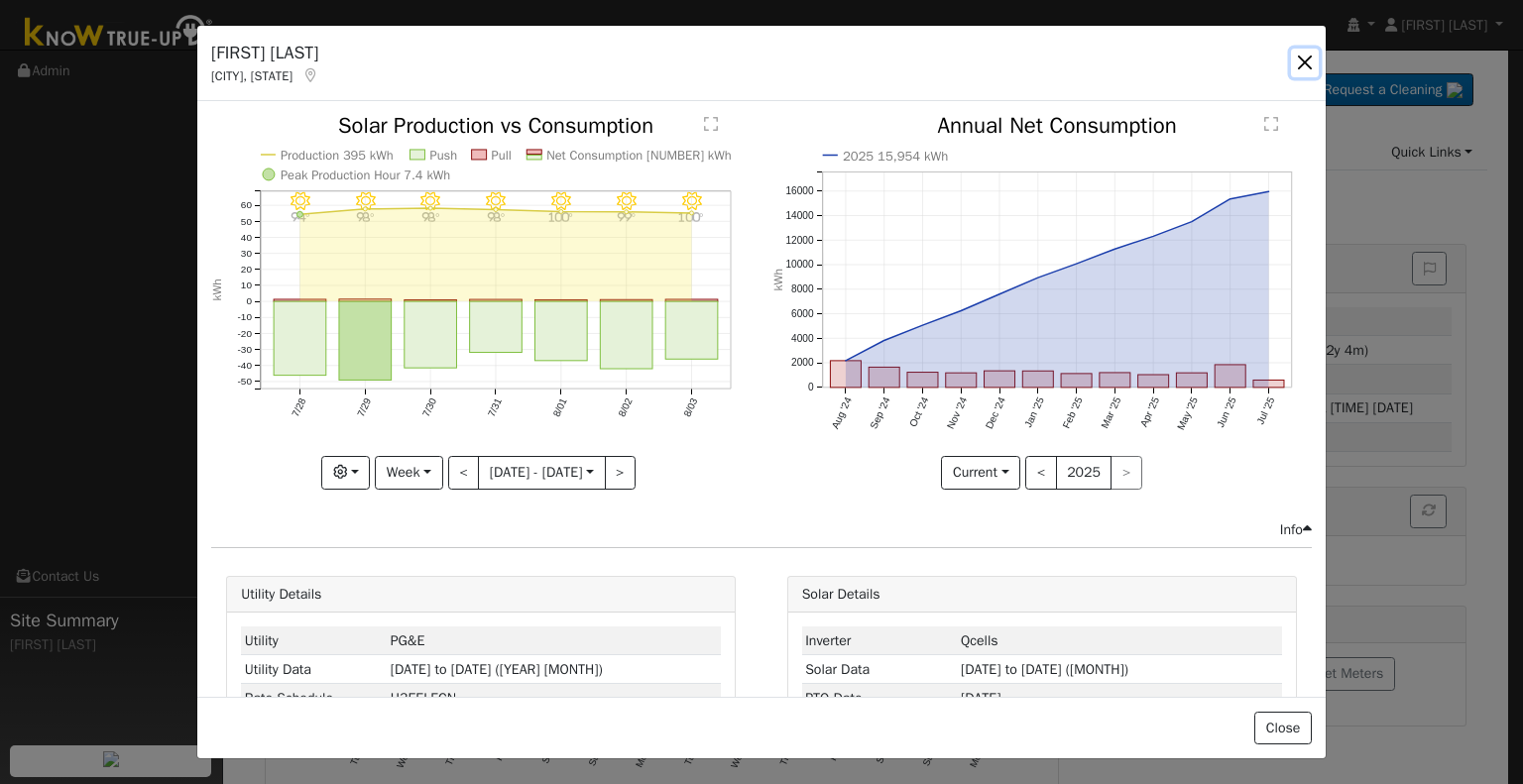 click at bounding box center [1305, 62] 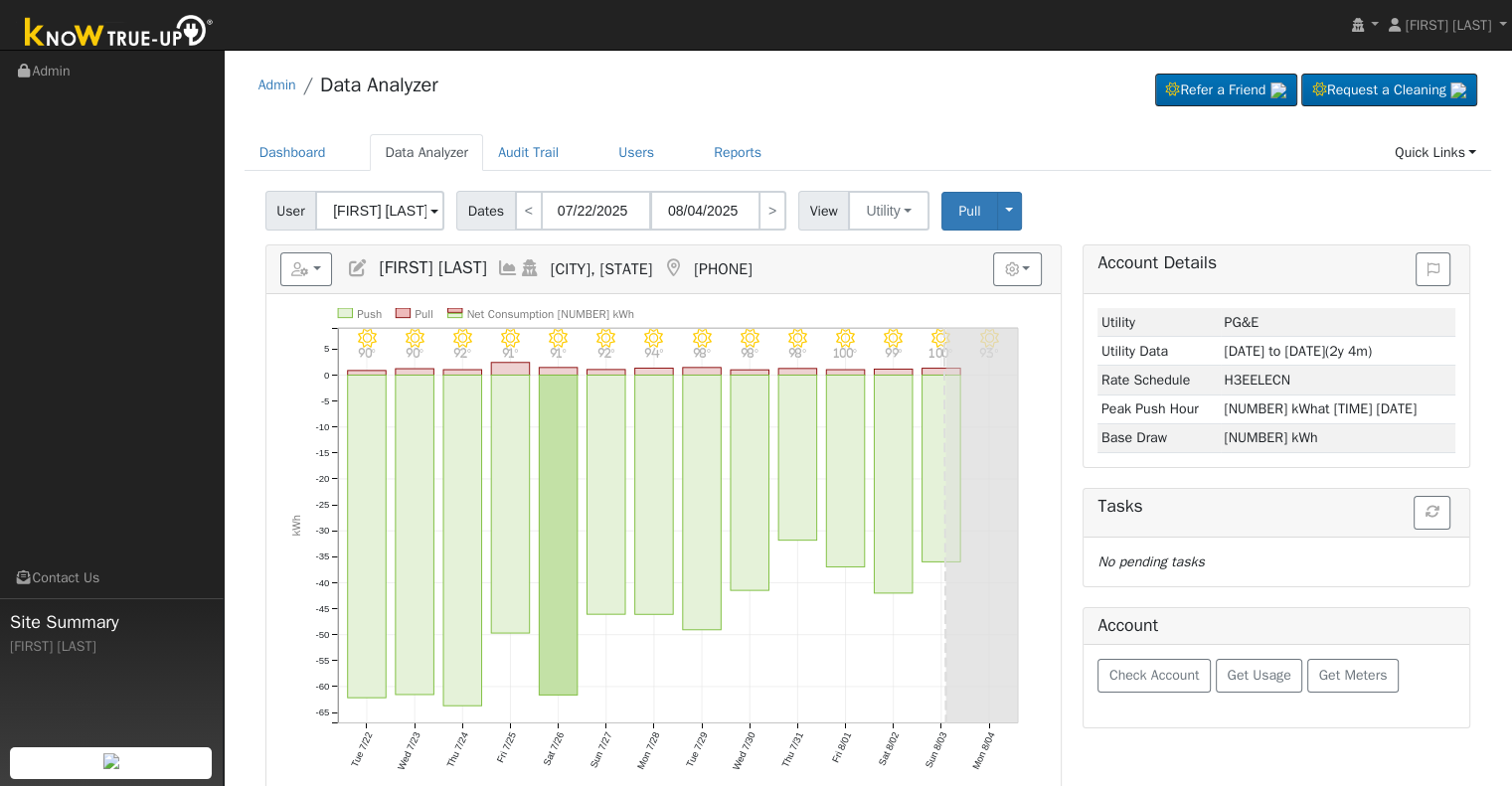 click at bounding box center [508, 268] 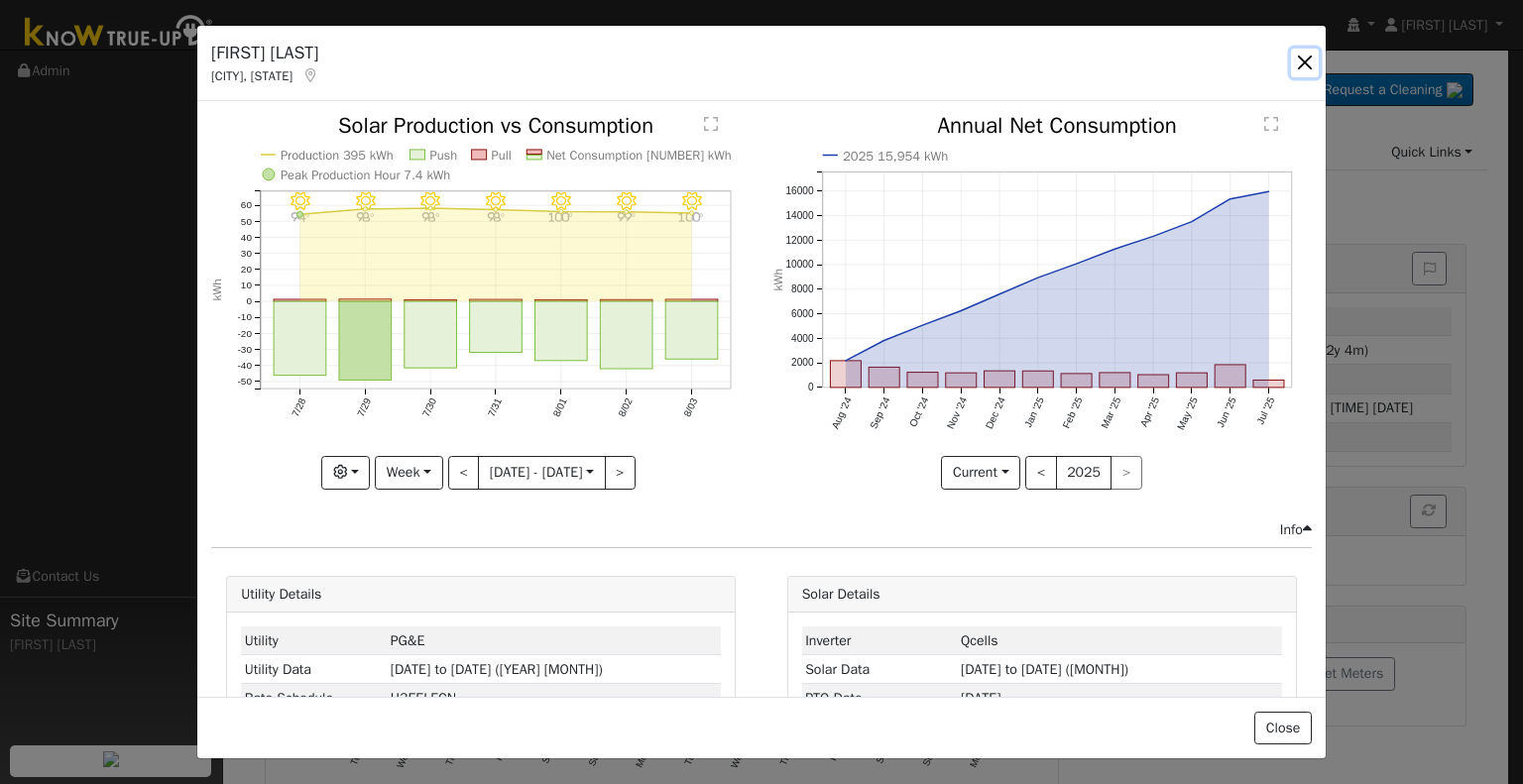 click at bounding box center [1305, 62] 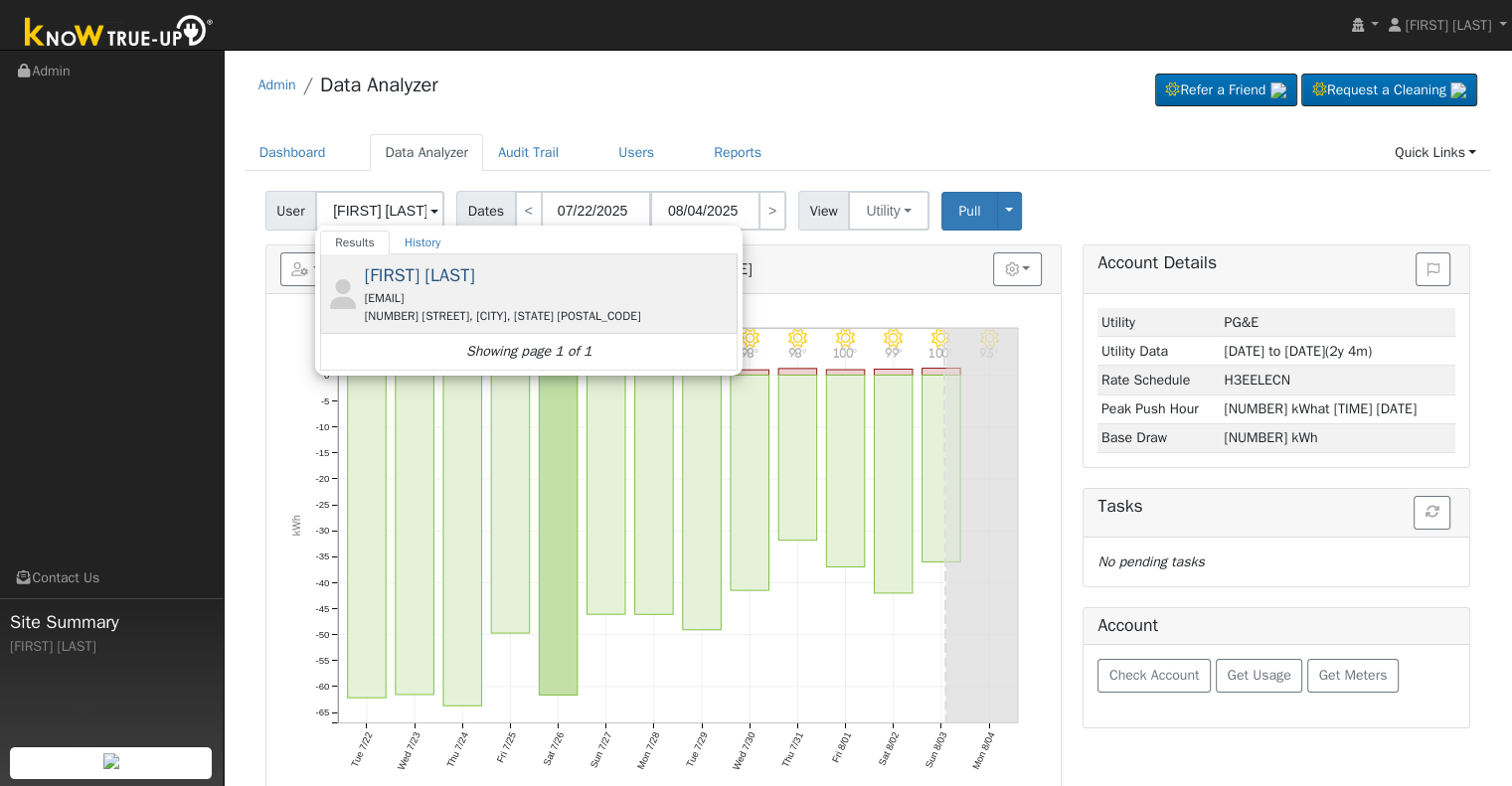 click on "Samuel Springer" at bounding box center [420, 275] 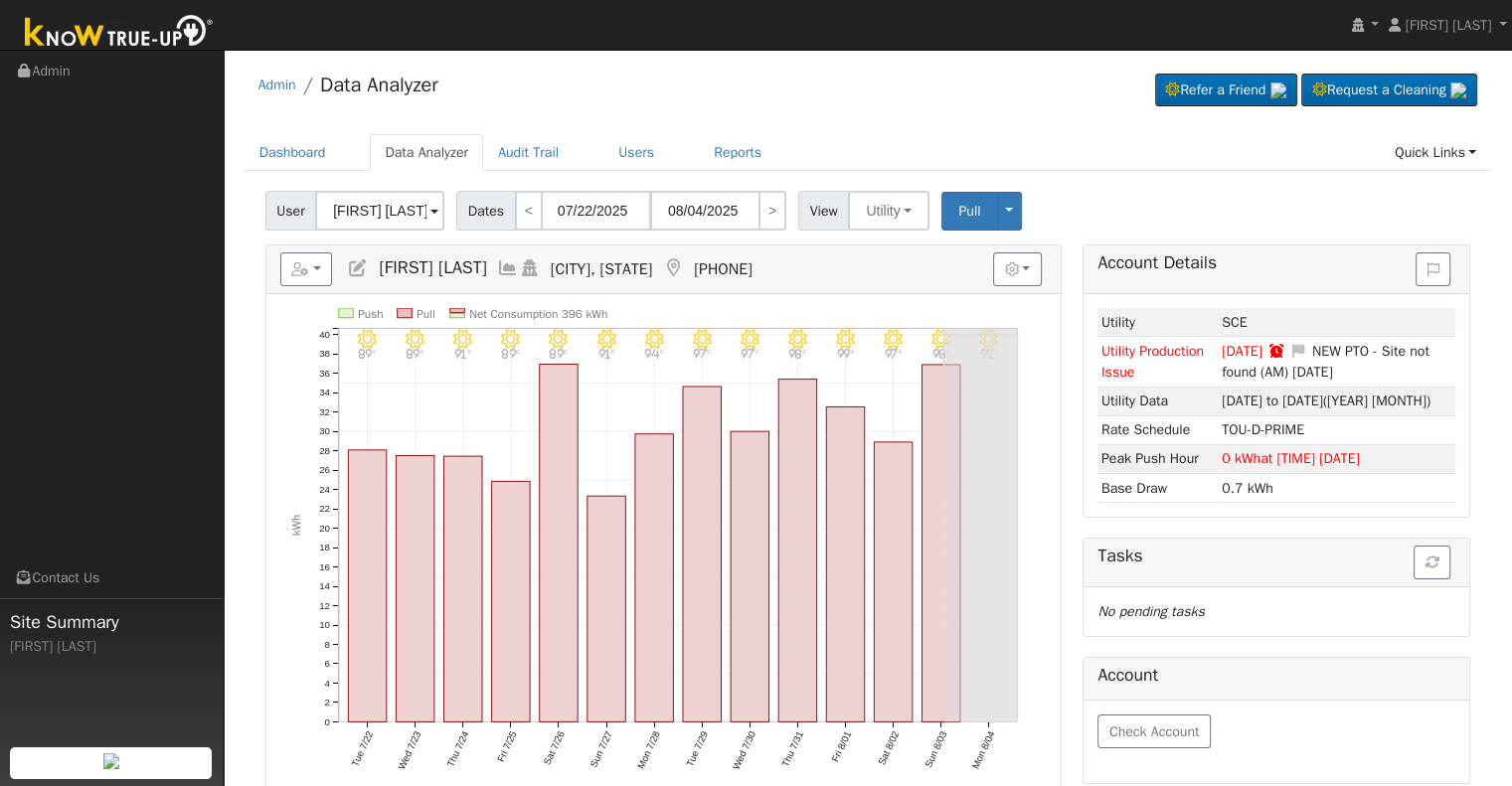 click at bounding box center (508, 268) 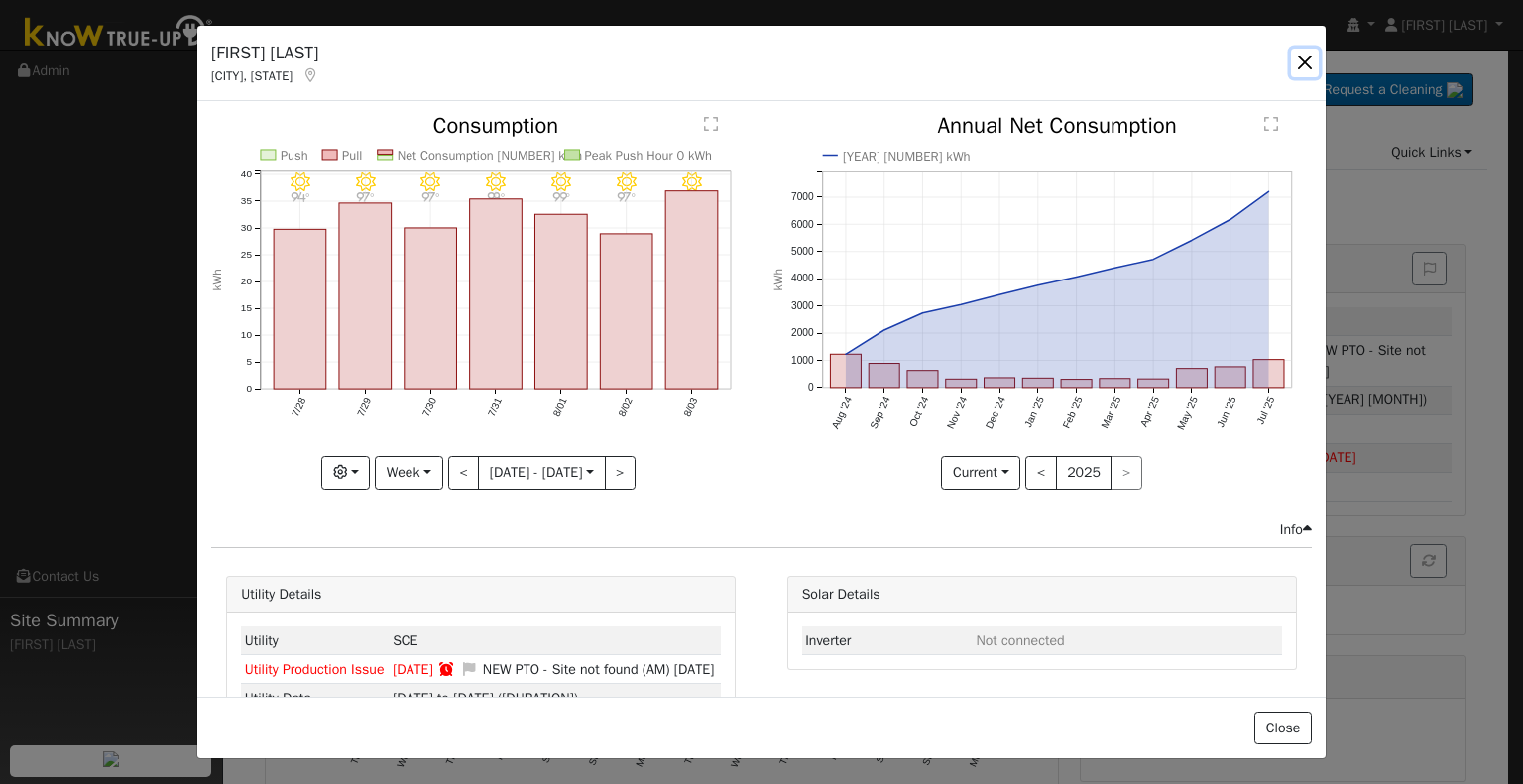 click at bounding box center (1305, 62) 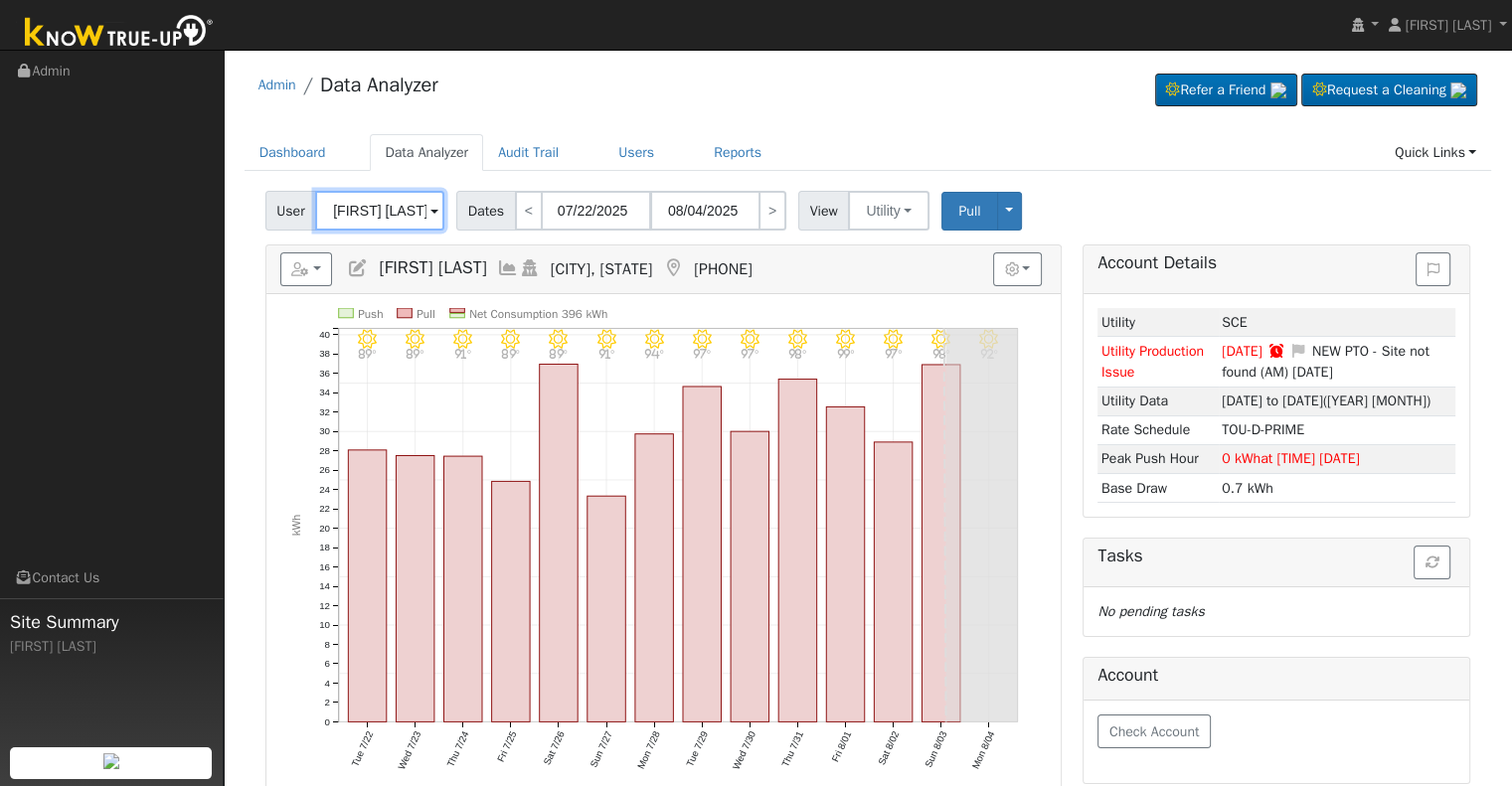 click on "Samuel Springer" at bounding box center [380, 211] 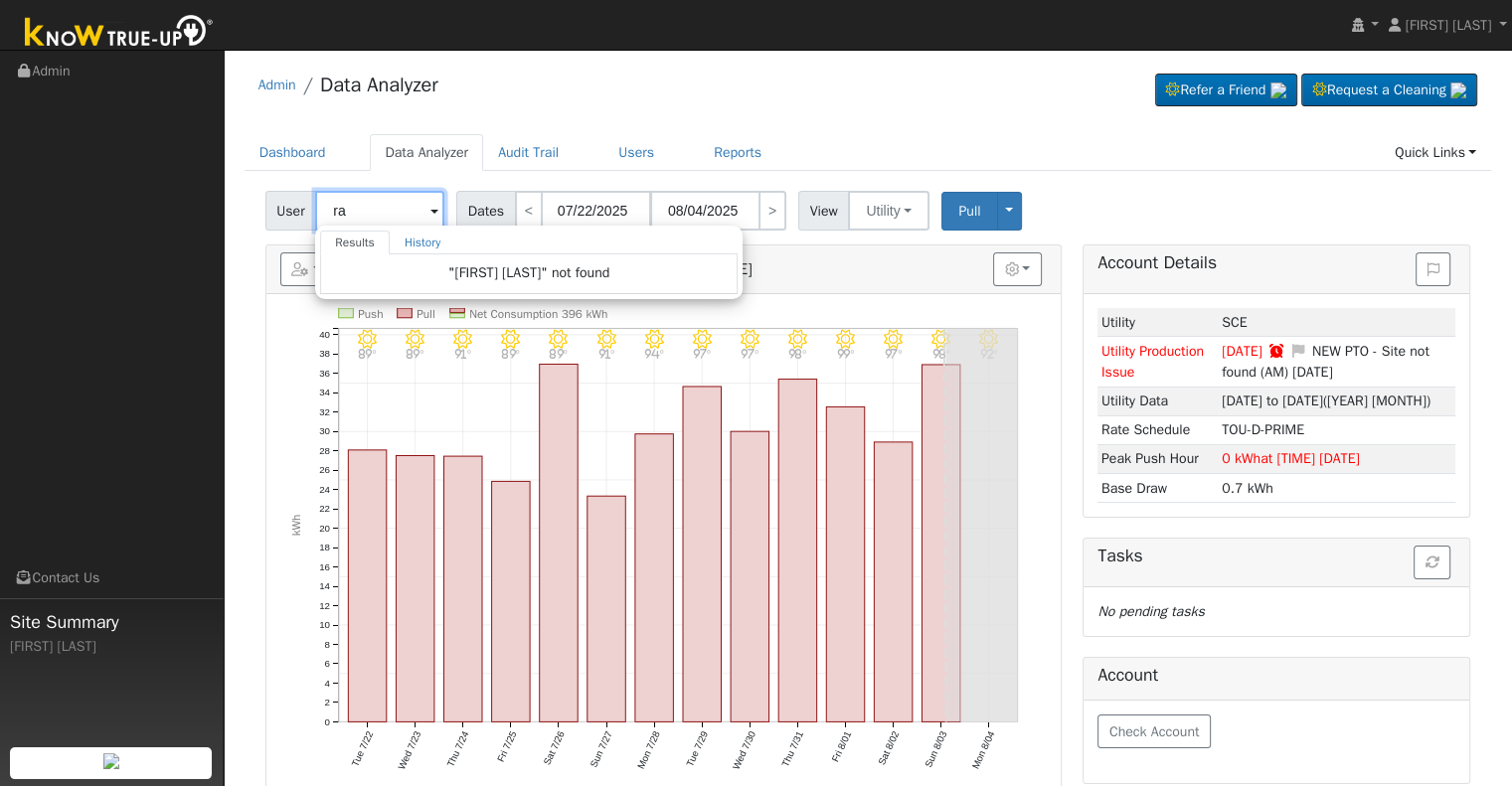 type on "r" 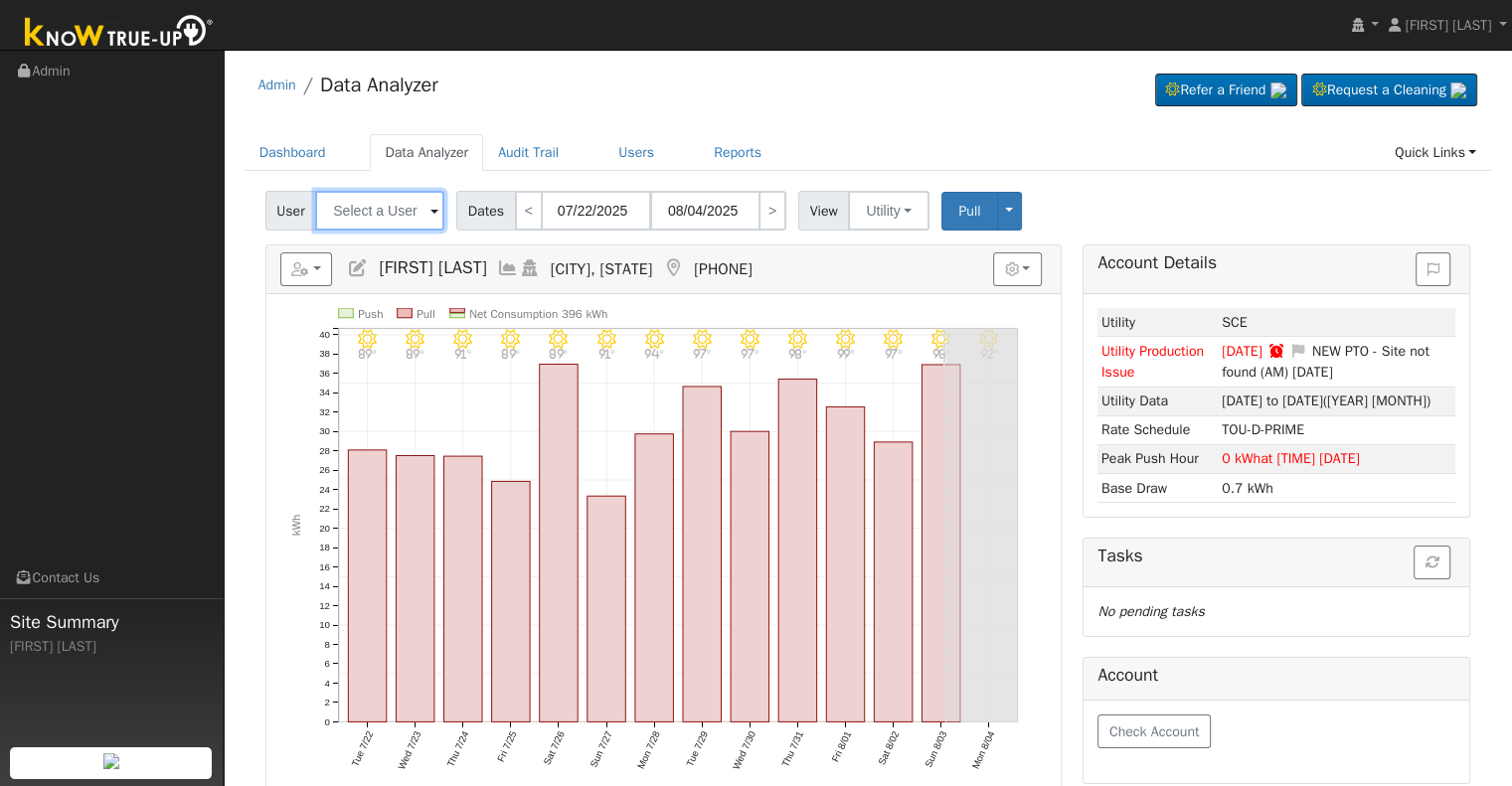 click at bounding box center [380, 211] 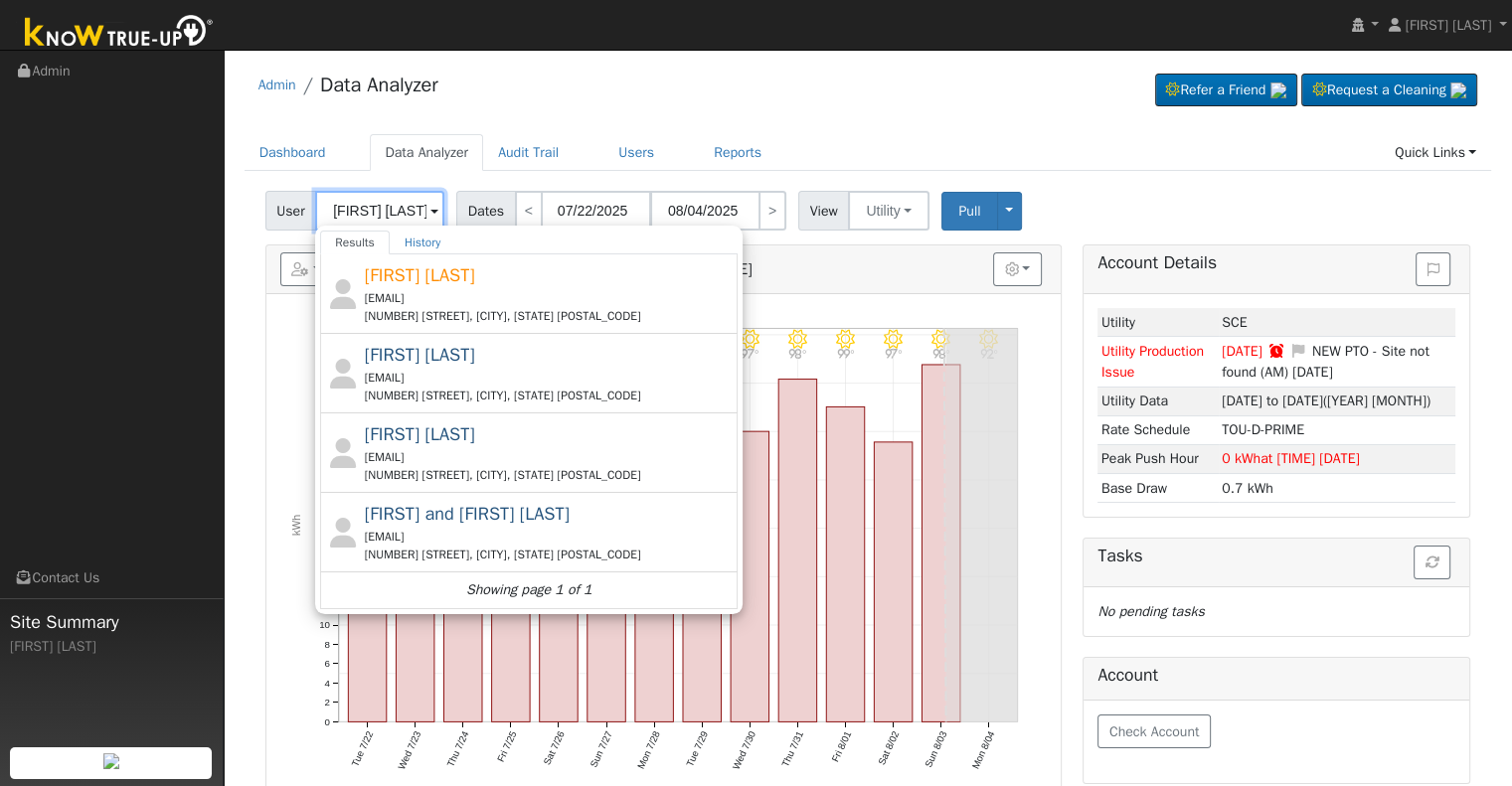 click on "rachel leon" at bounding box center [380, 211] 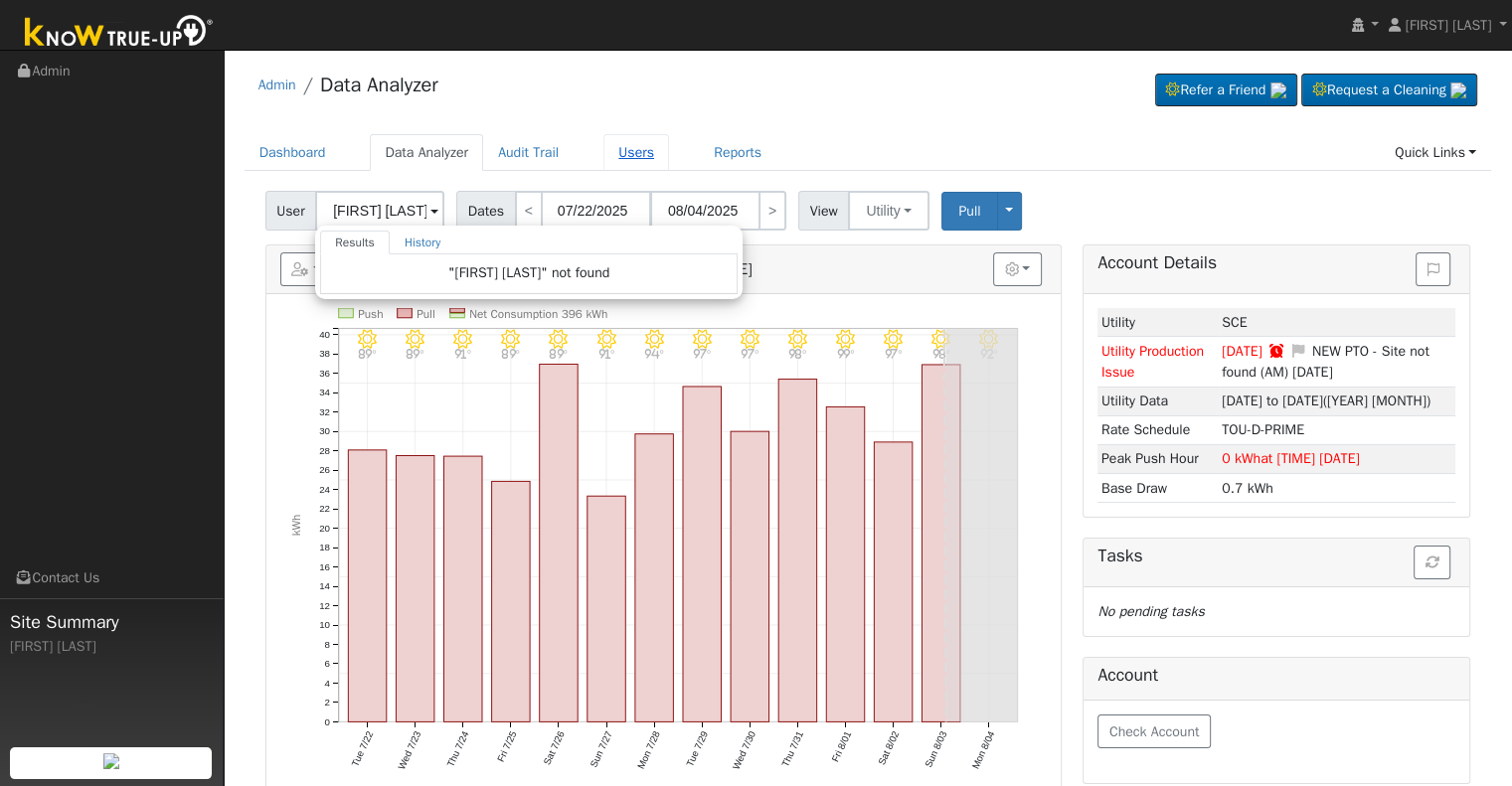 click on "Users" at bounding box center [636, 152] 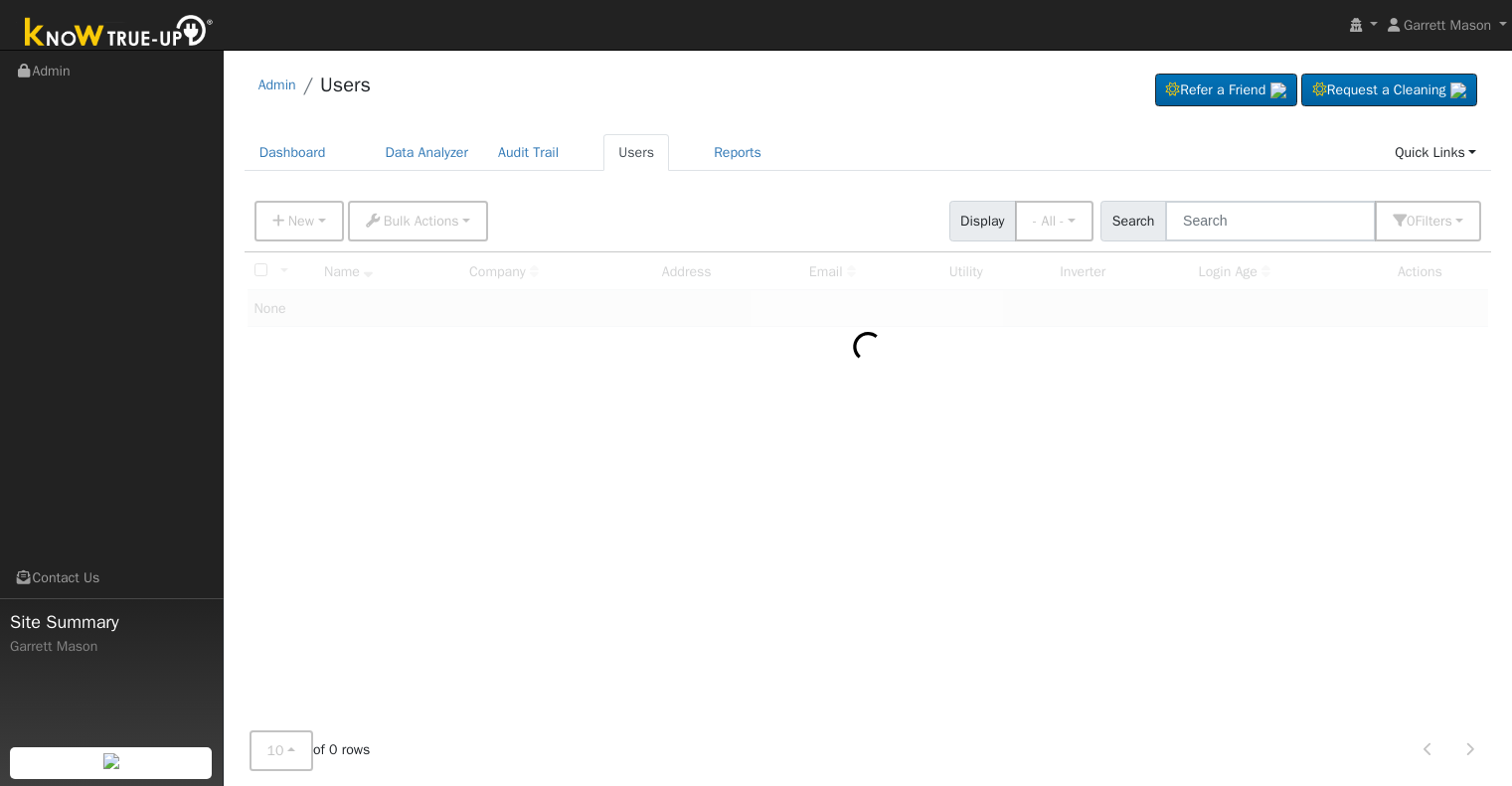 scroll, scrollTop: 0, scrollLeft: 0, axis: both 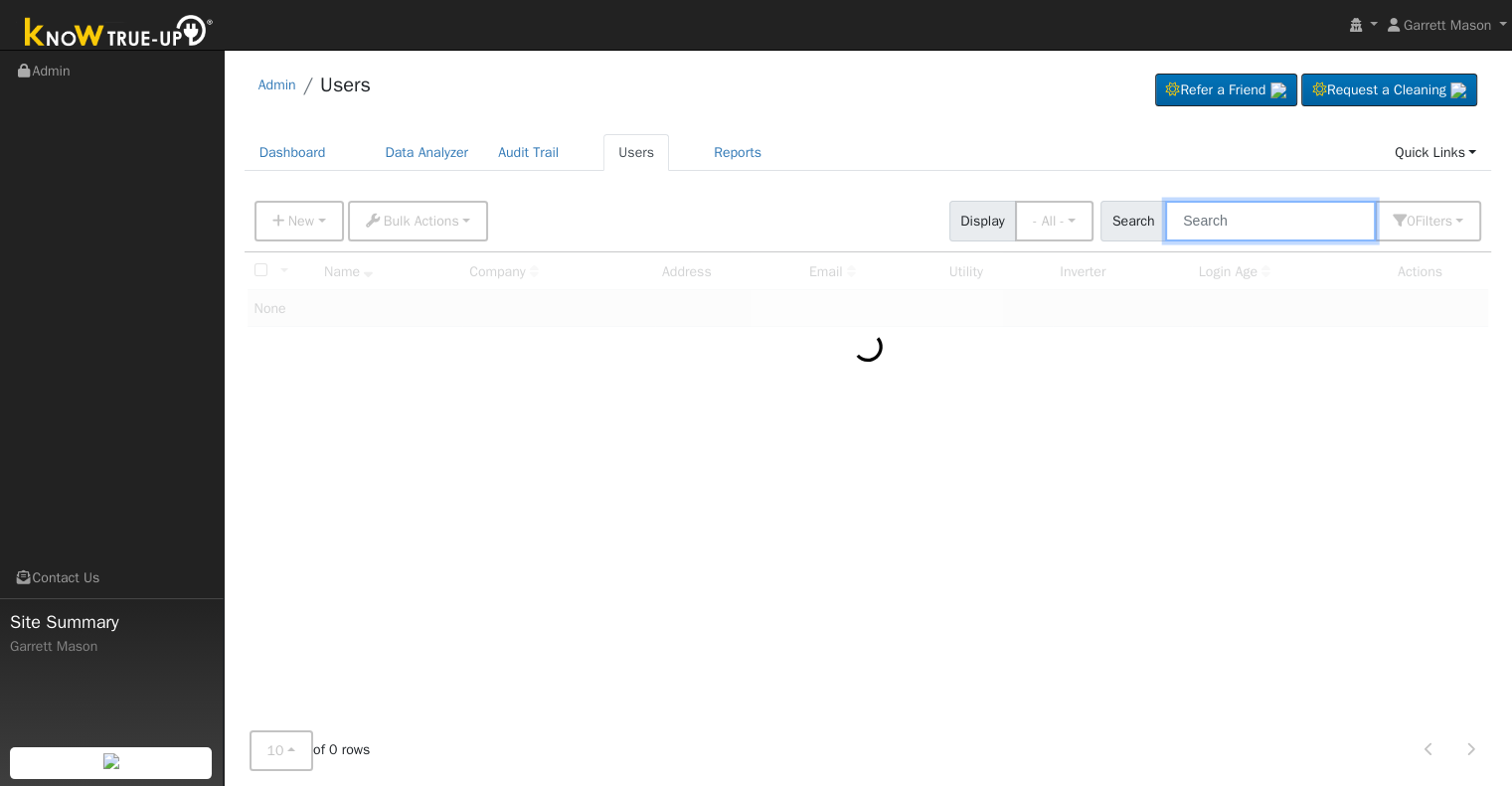 click at bounding box center (1270, 221) 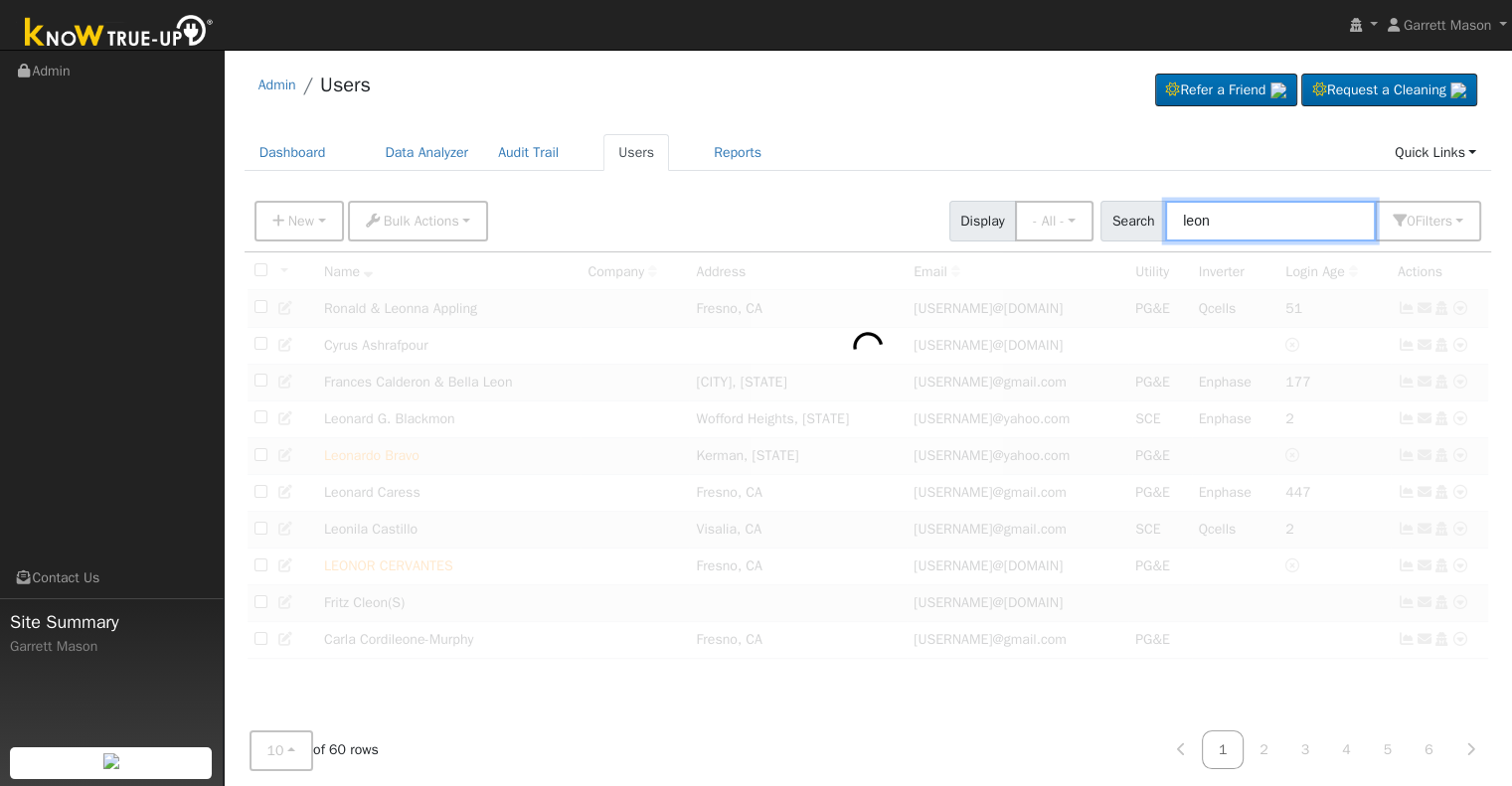 click on "leon" at bounding box center [1270, 221] 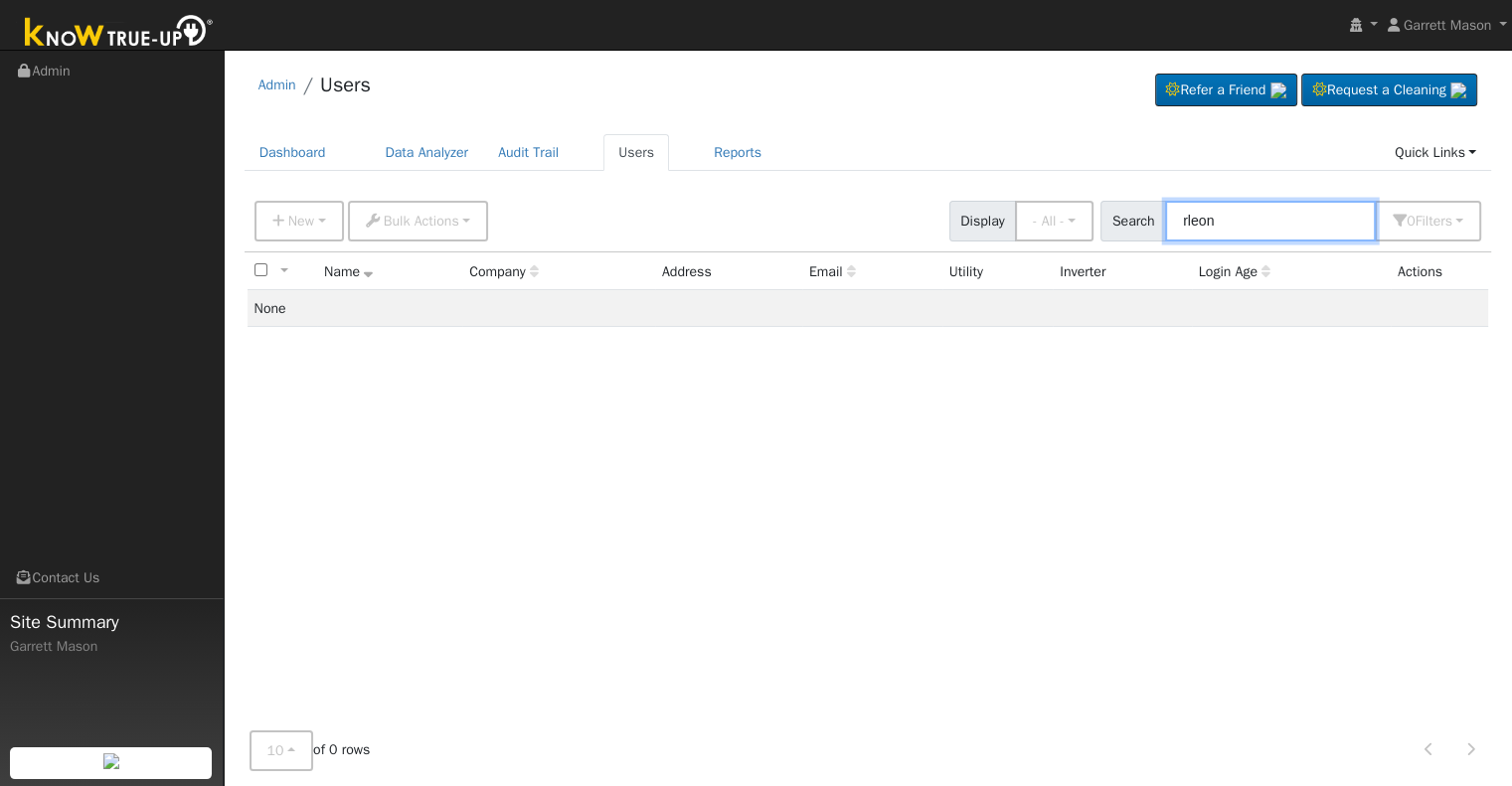 type on "leon" 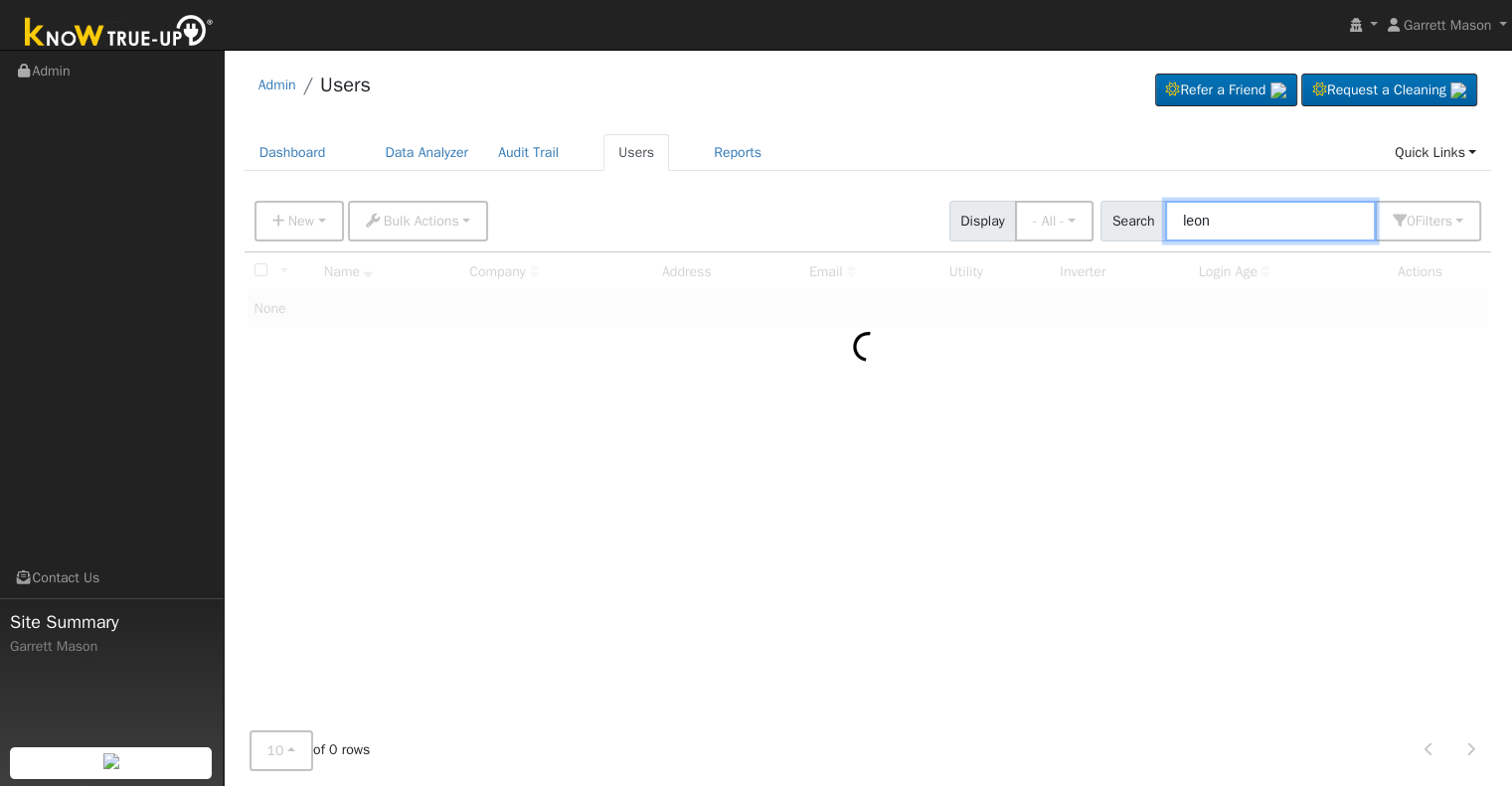 drag, startPoint x: 1210, startPoint y: 223, endPoint x: 1174, endPoint y: 228, distance: 36.345564 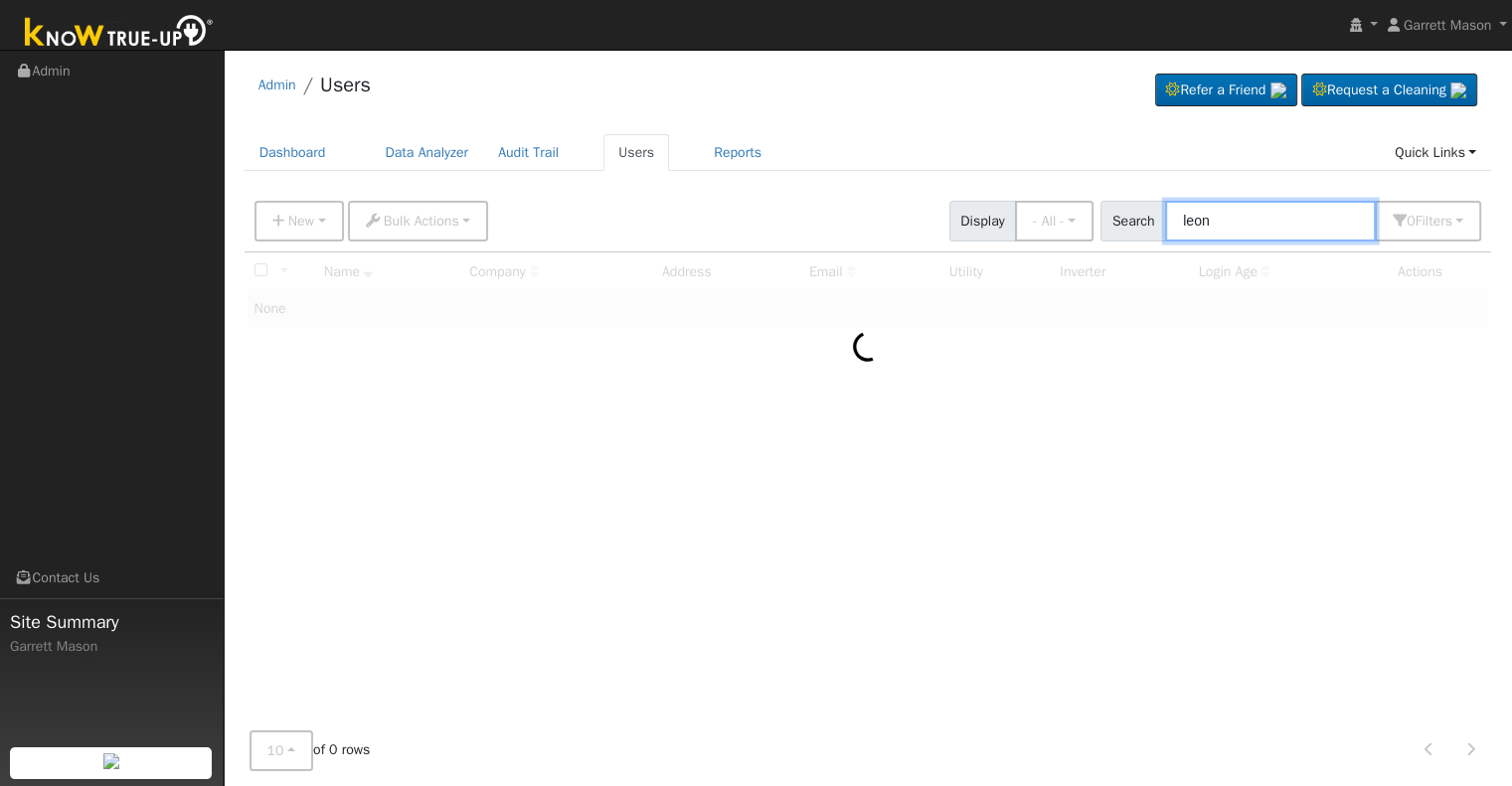 click on "leon" at bounding box center (1270, 221) 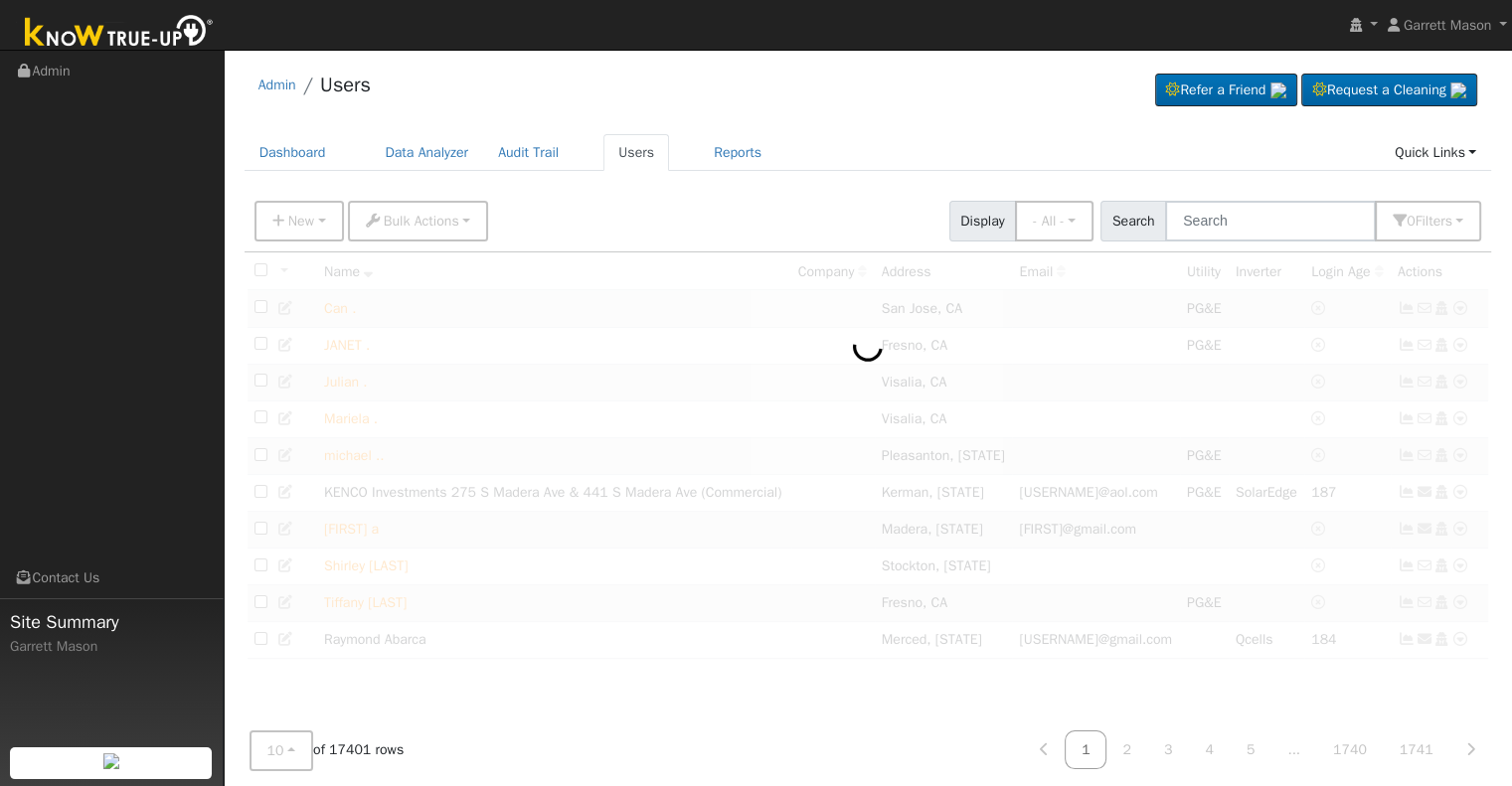click on "Dashboard
Data Analyzer
Audit Trail
Users
Reports
Quick Links
Quick Add
Quick Connect
Help Center" at bounding box center (868, 152) 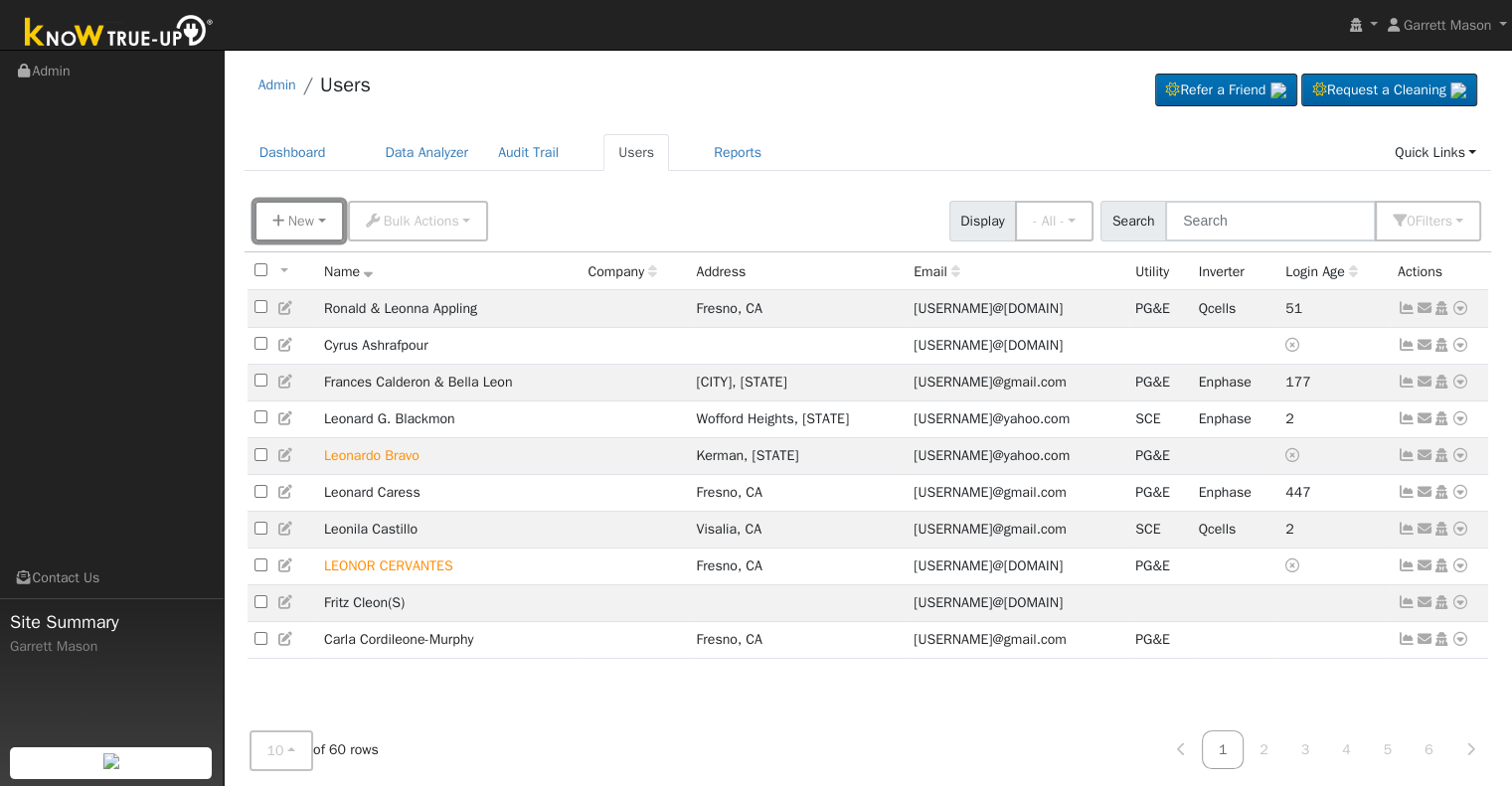 click on "New" at bounding box center (301, 221) 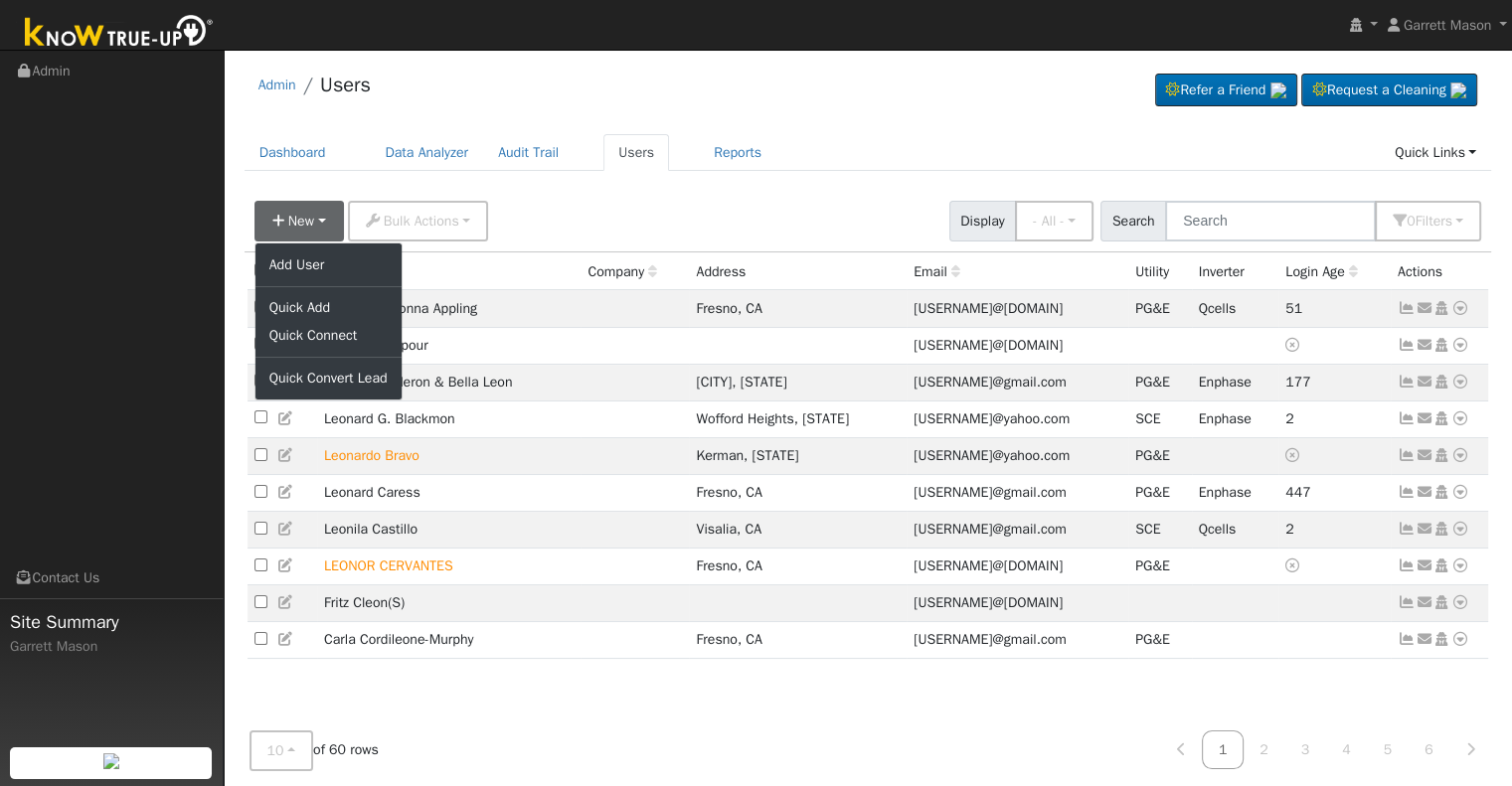 click on "New Add User Quick Add Quick Connect Quick Convert Lead Bulk Actions Send Email Assign Fields Export CSV Import CSV Disconnect Users Delete Users Display - All - - All - Customers Leads Staff Search 0 Filter s Role Show - All - Show Leads Admin Billing Admin Account Manager Manager Salesperson Owner None Any Utility None Any Any Connection Solar None Any Trial Trials Only Expired Trials Only Active Trials Only Access Access Only Expired Access Only Active Access Only Advanced Filter Clear All" at bounding box center (868, 218) 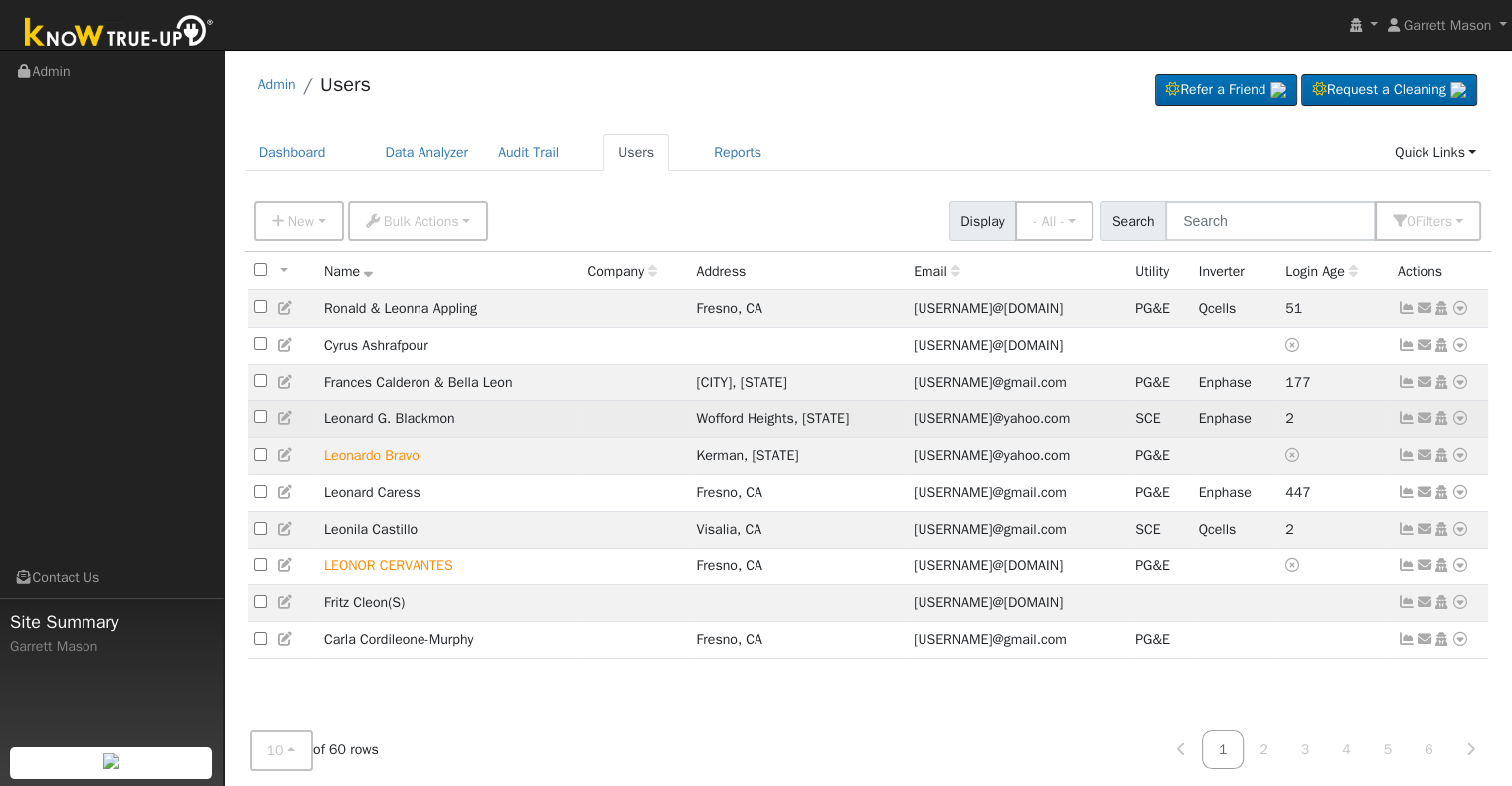 click at bounding box center [1407, 418] 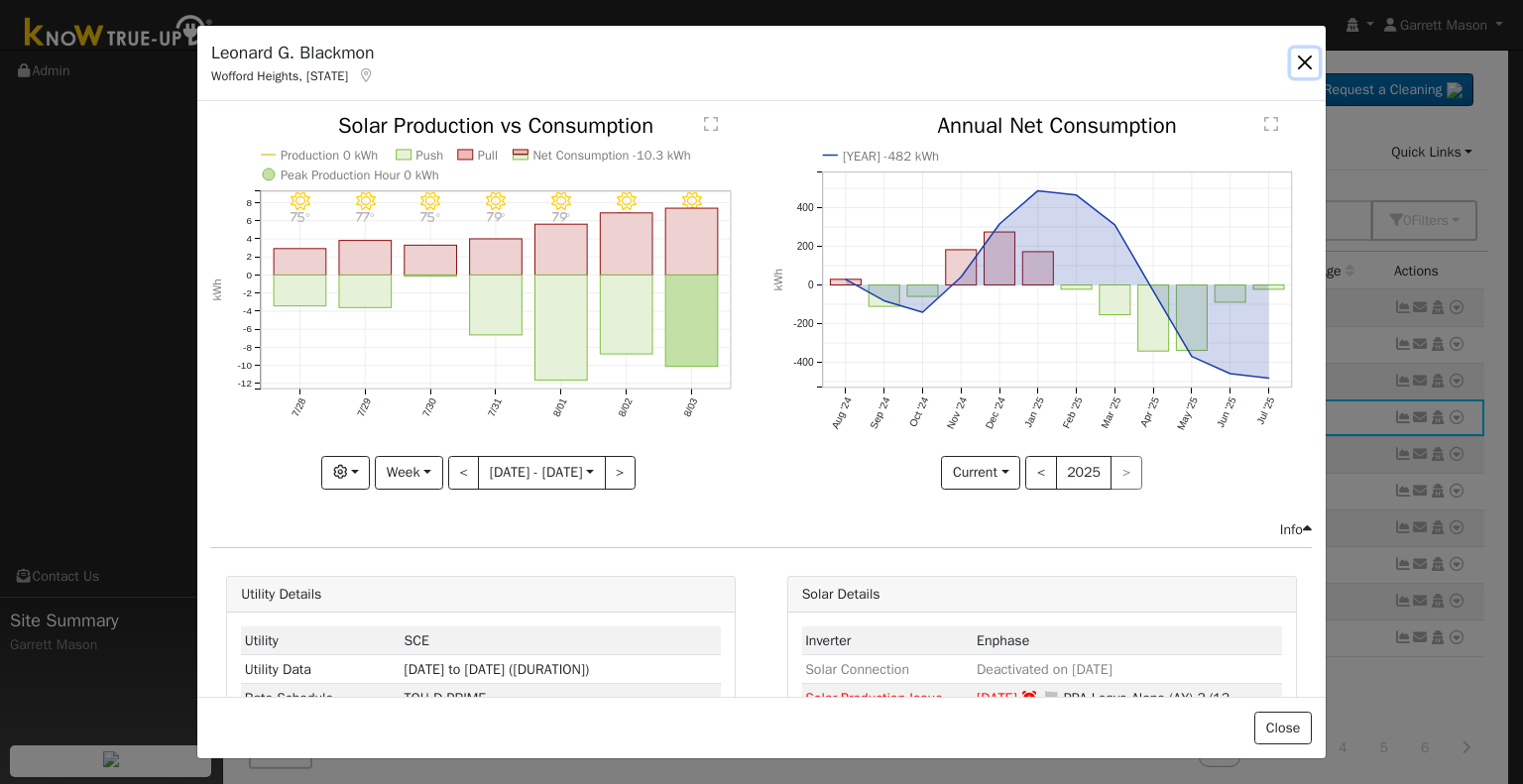 click at bounding box center [1305, 62] 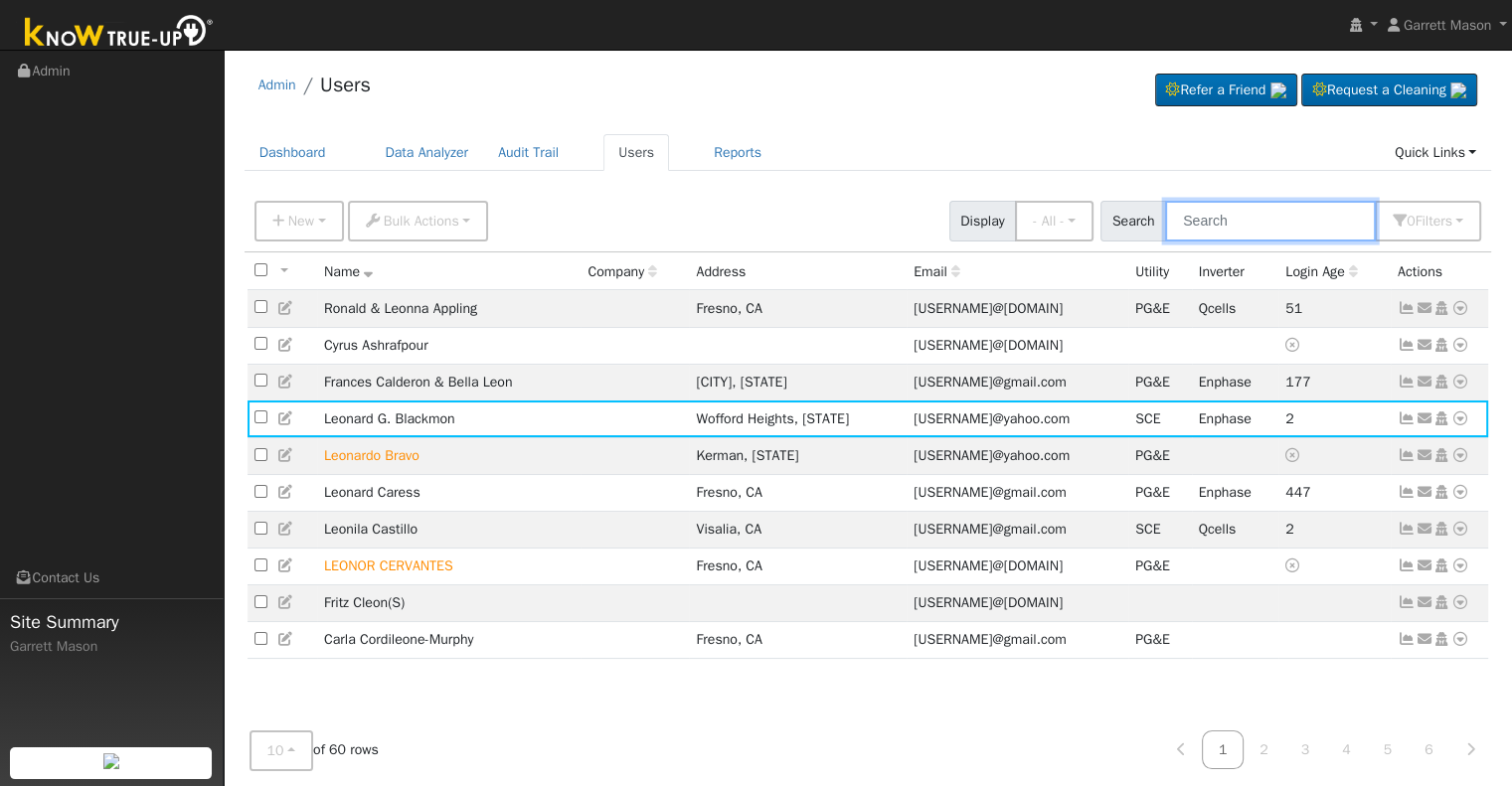 click at bounding box center (1270, 221) 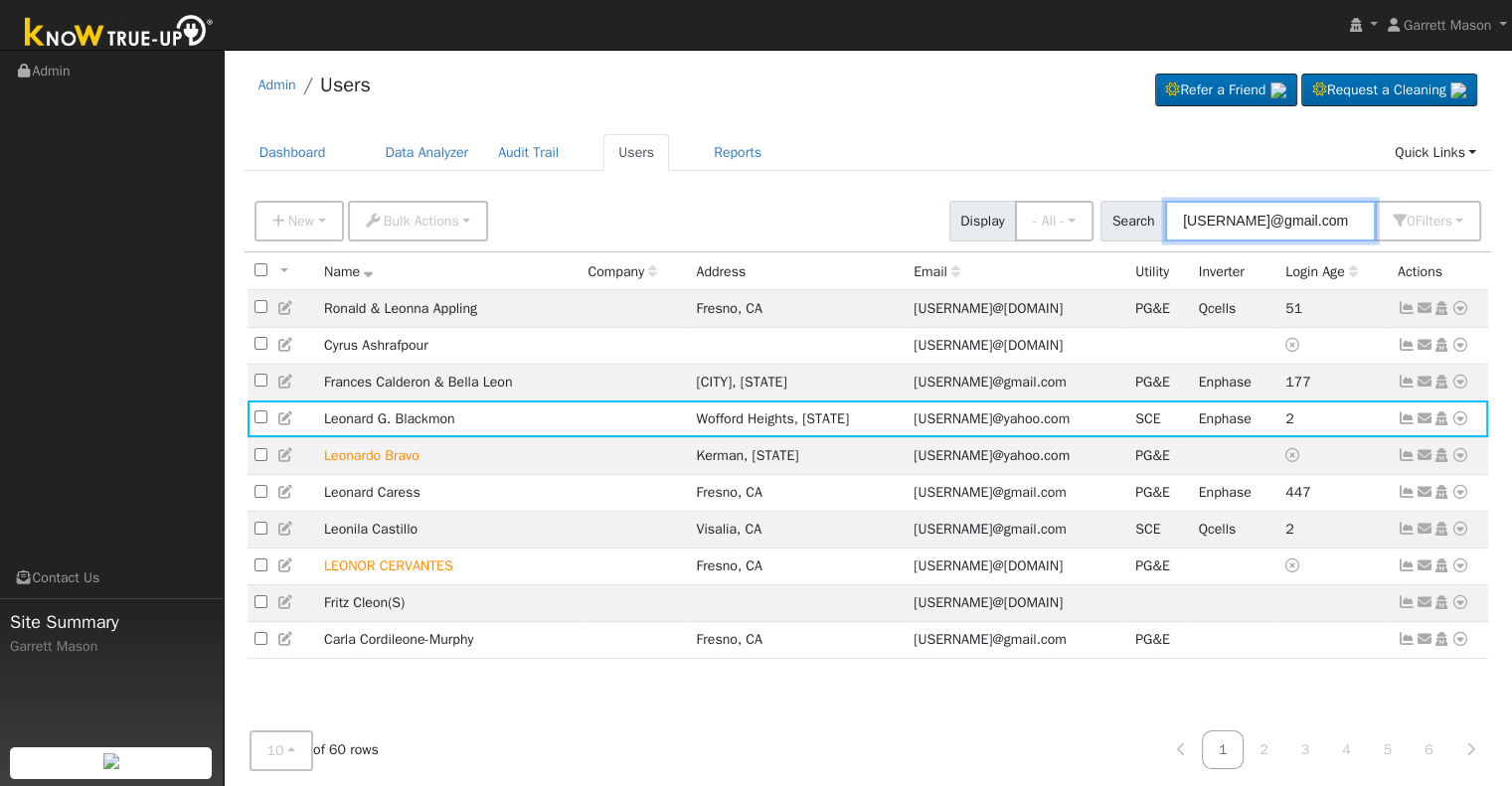 scroll, scrollTop: 0, scrollLeft: 1, axis: horizontal 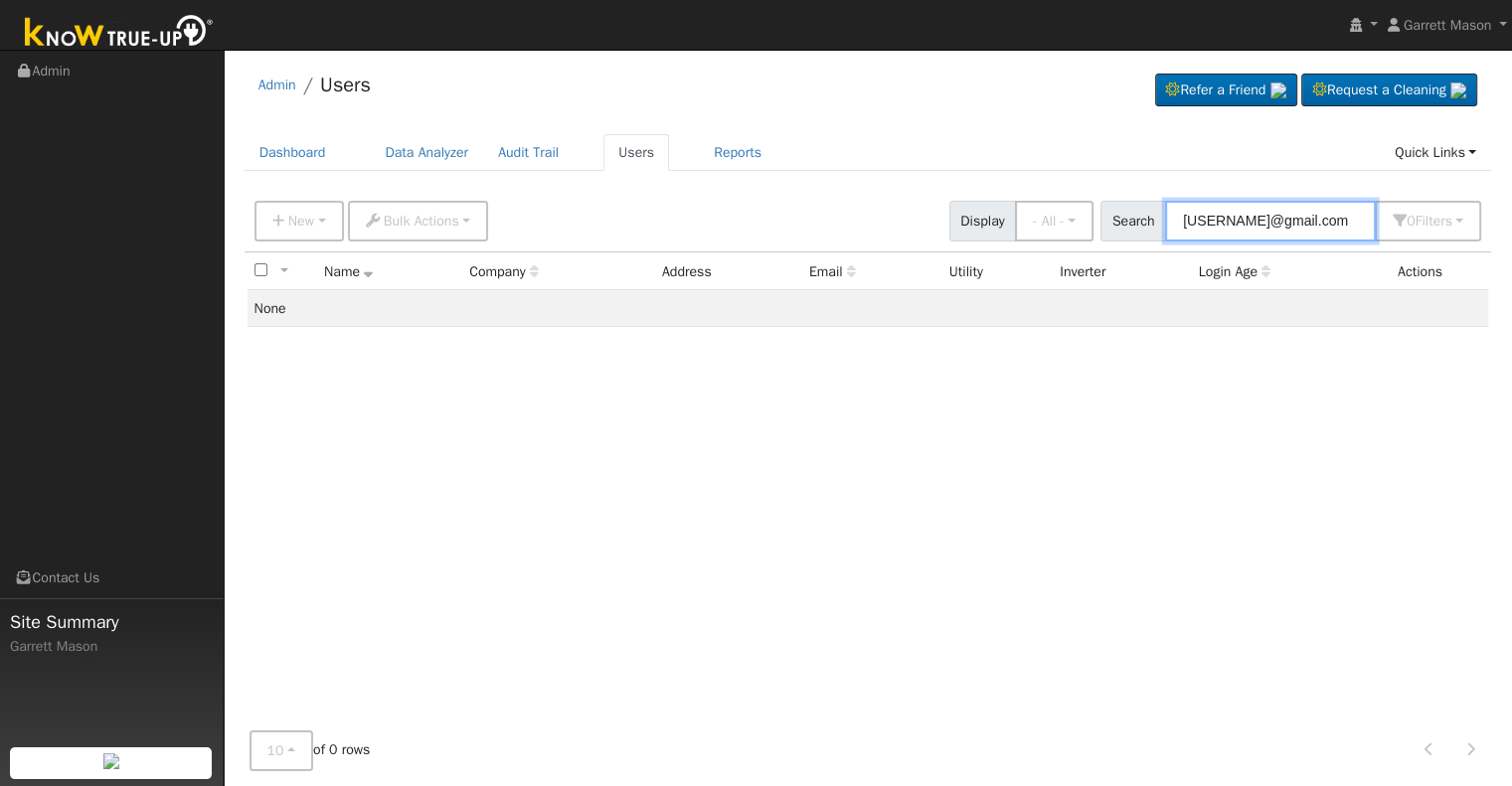 drag, startPoint x: 1356, startPoint y: 221, endPoint x: 1174, endPoint y: 218, distance: 182.02472 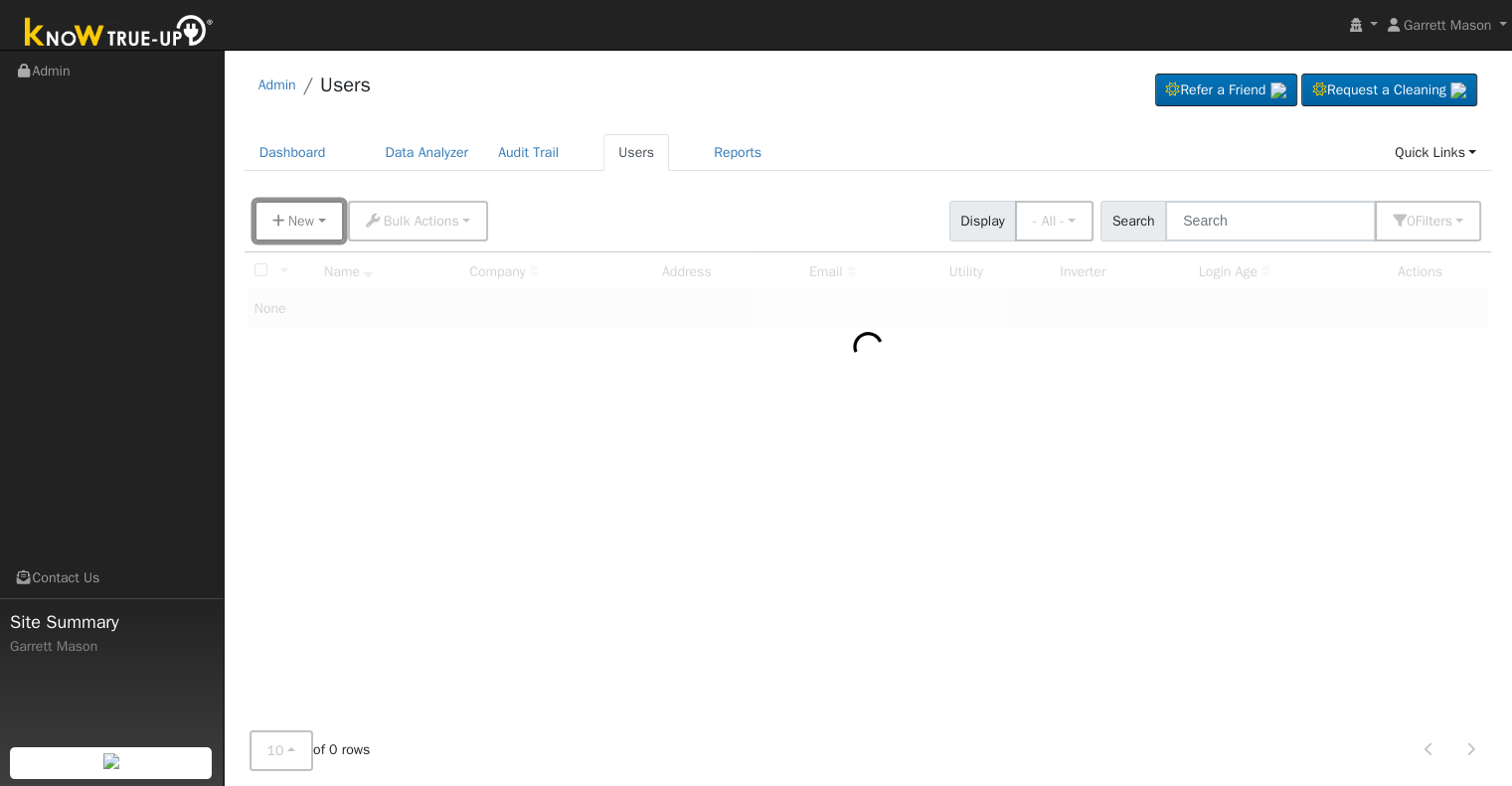 click on "New" at bounding box center [301, 221] 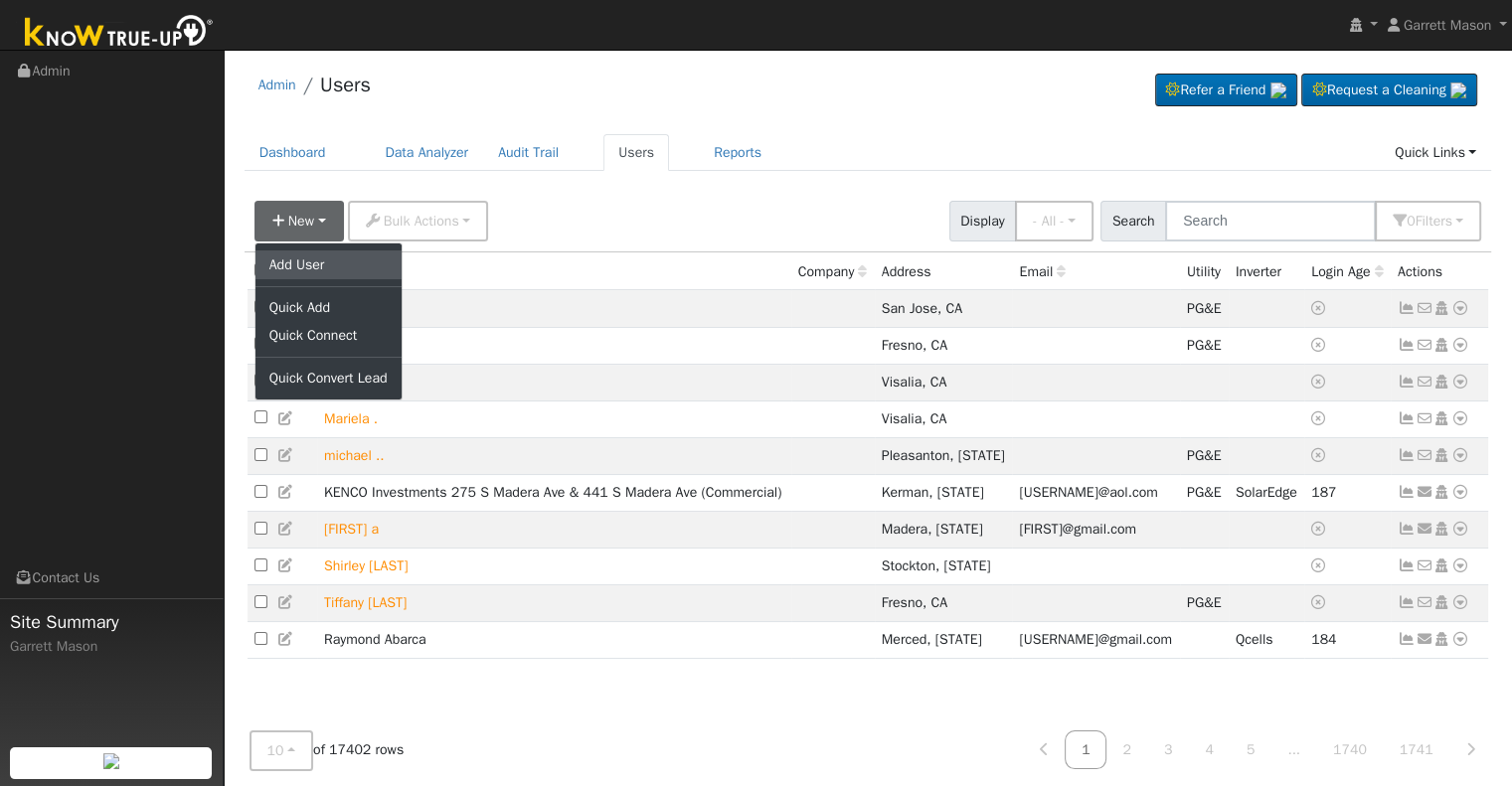 click on "Add User" at bounding box center [328, 264] 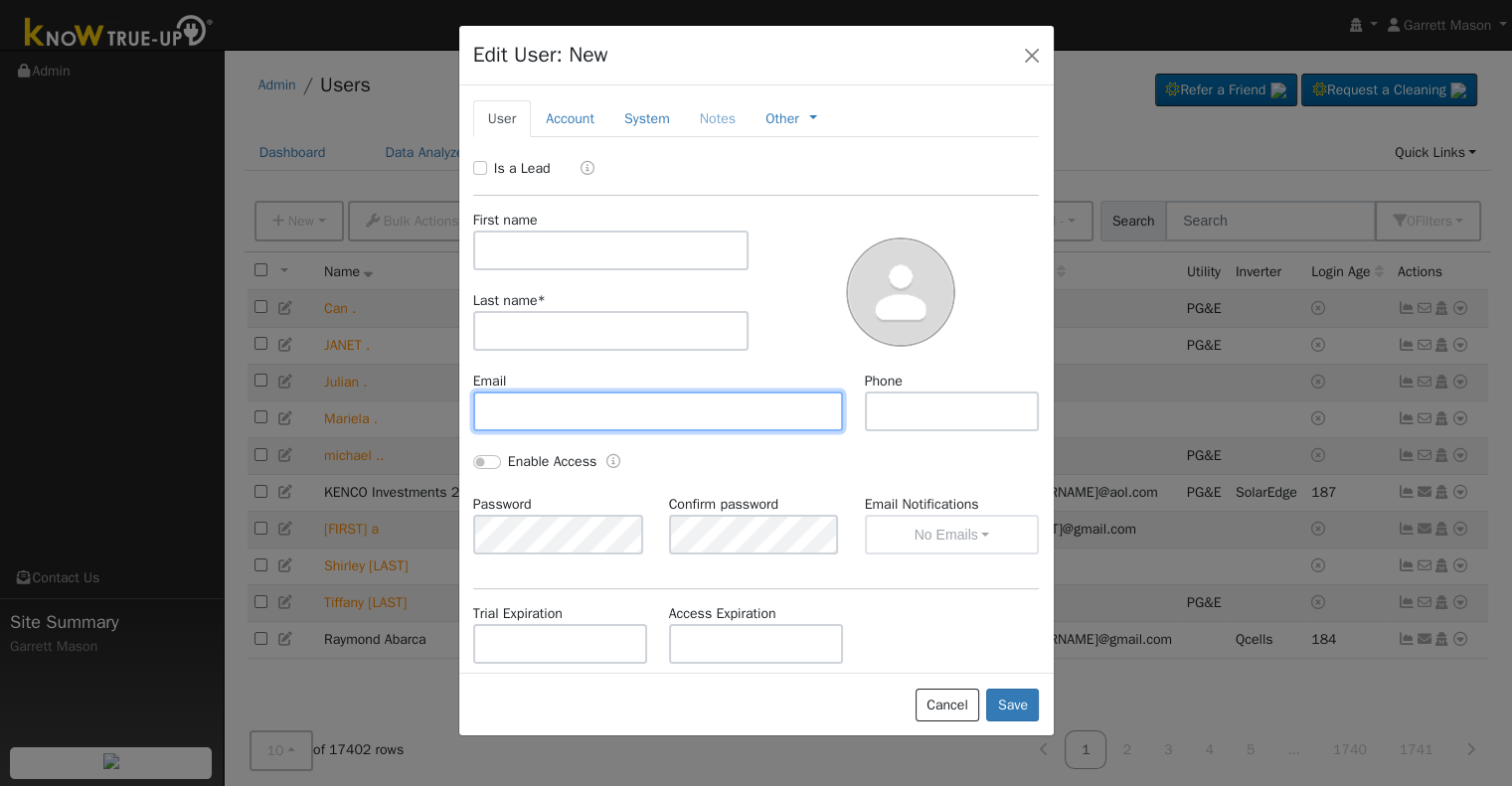 click at bounding box center [658, 411] 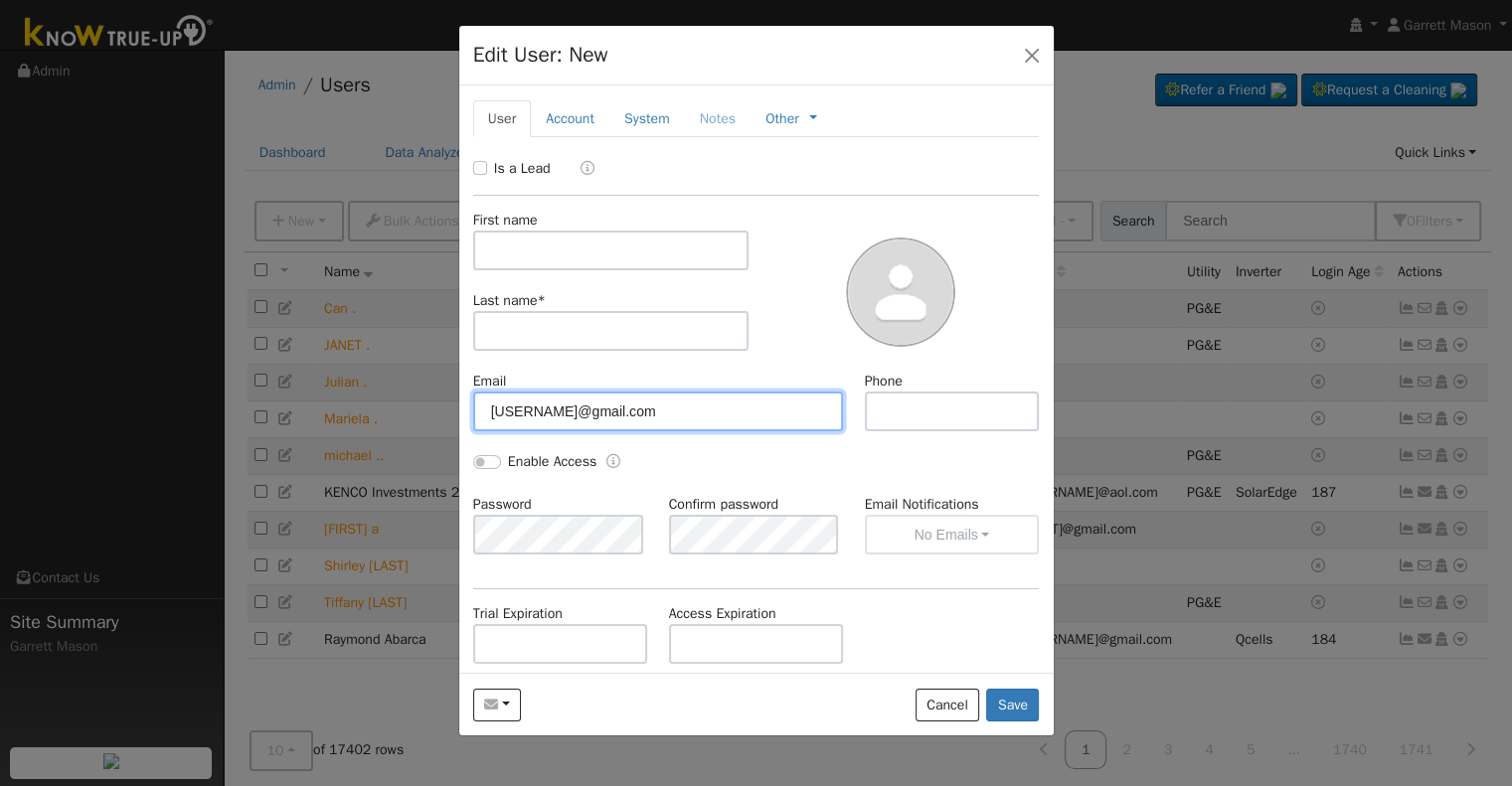 type on "[USERNAME]@gmail.com" 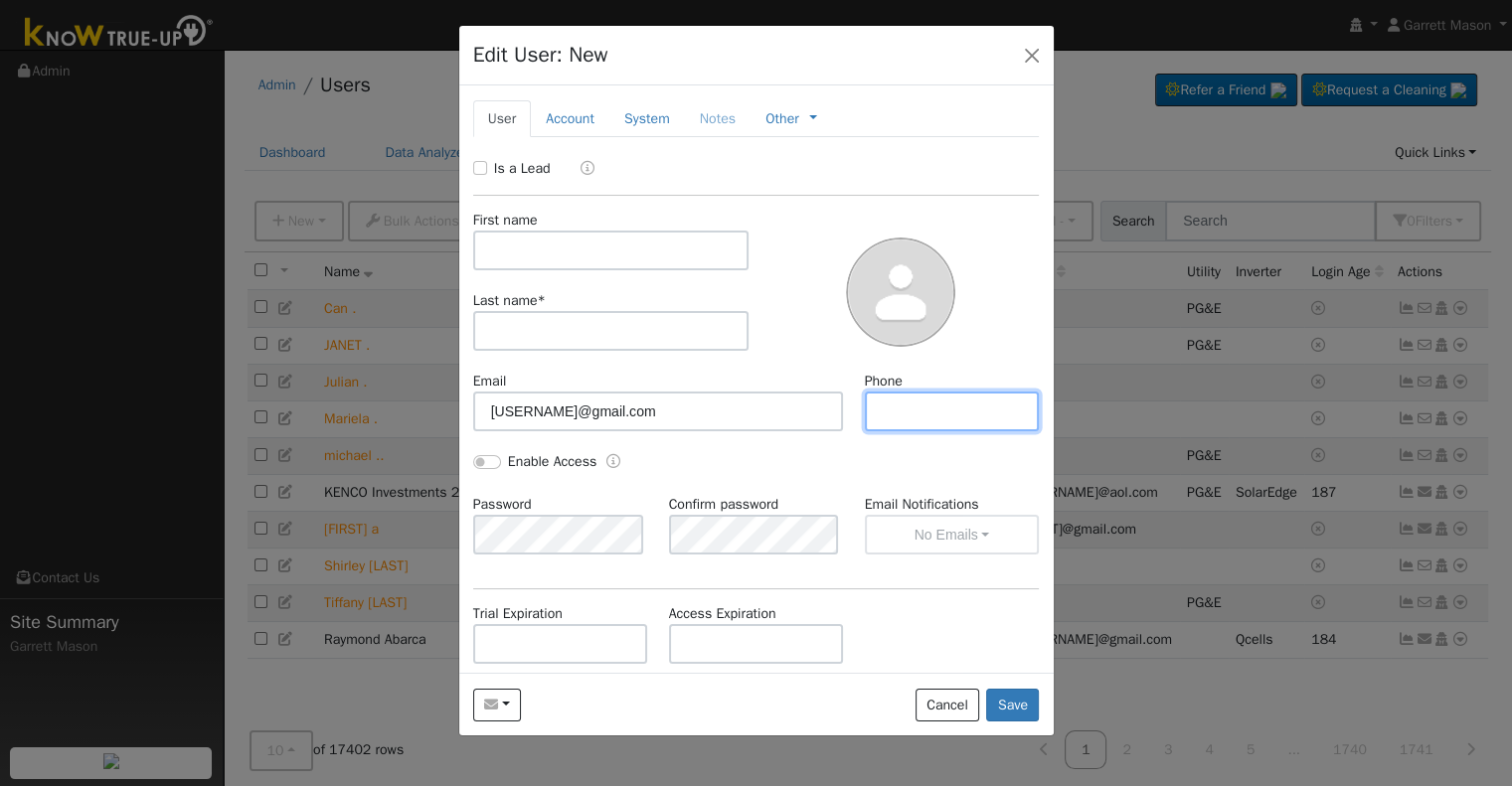 click at bounding box center [952, 411] 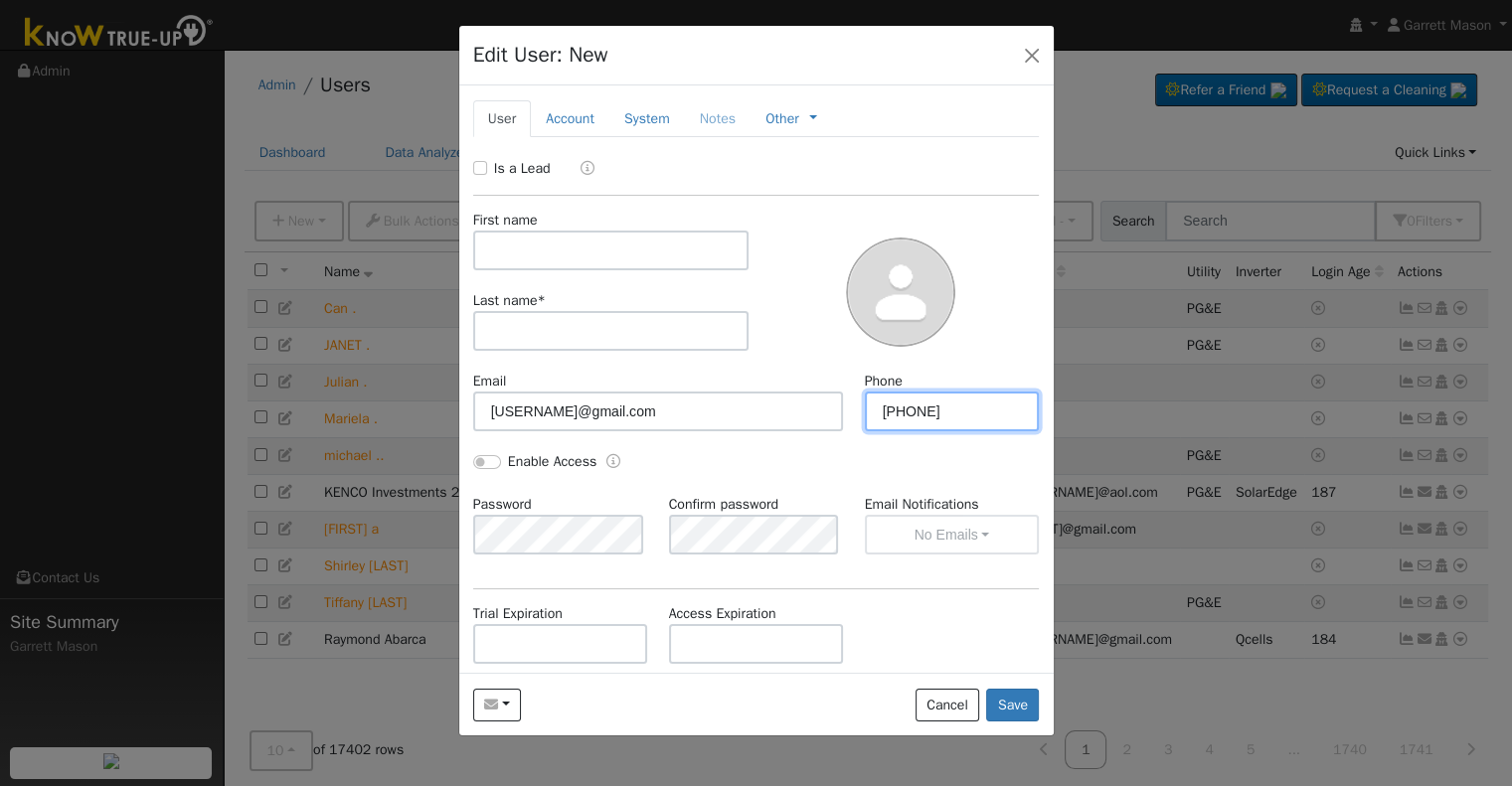 type on "[PHONE]" 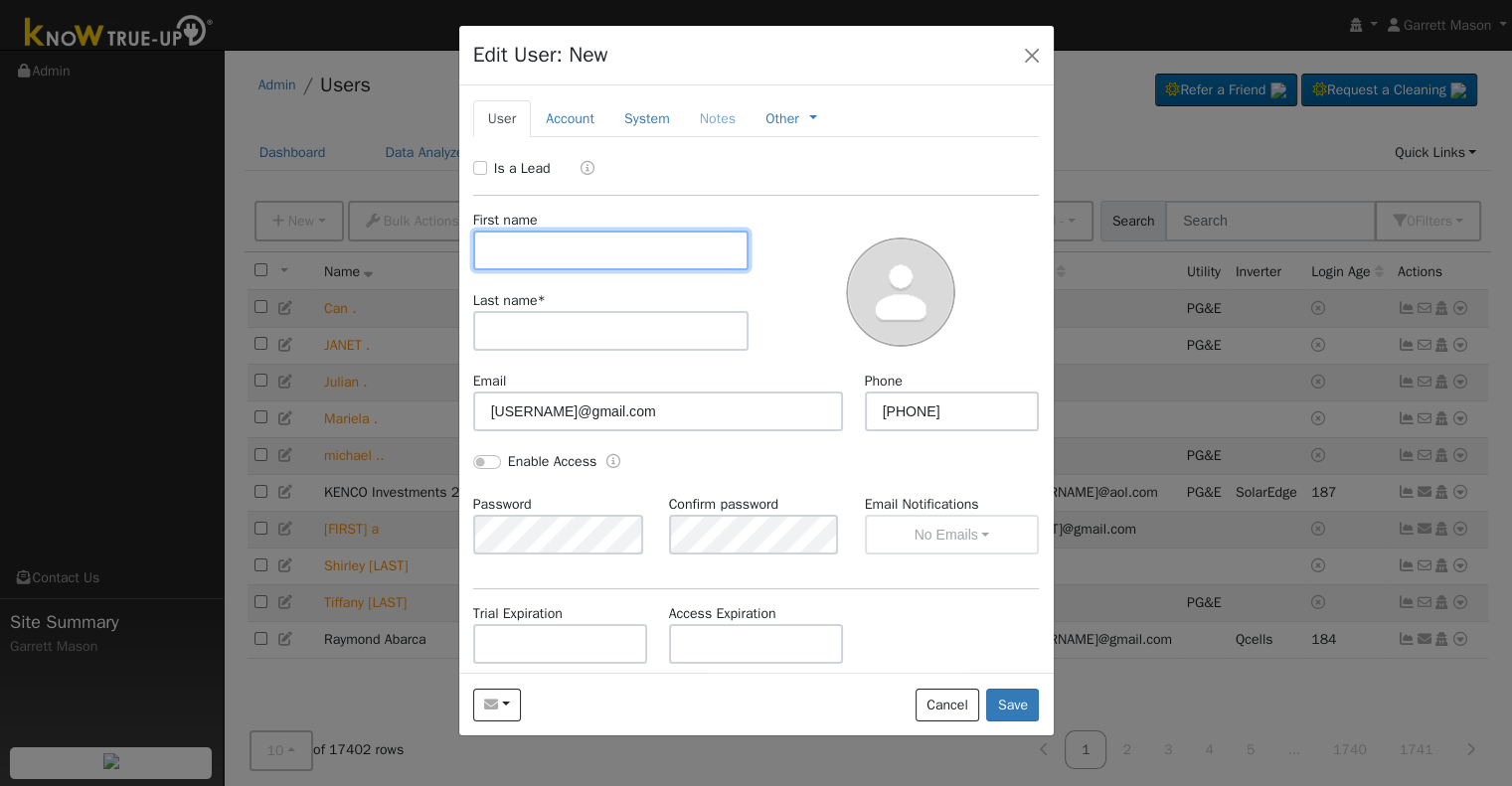 click at bounding box center (611, 250) 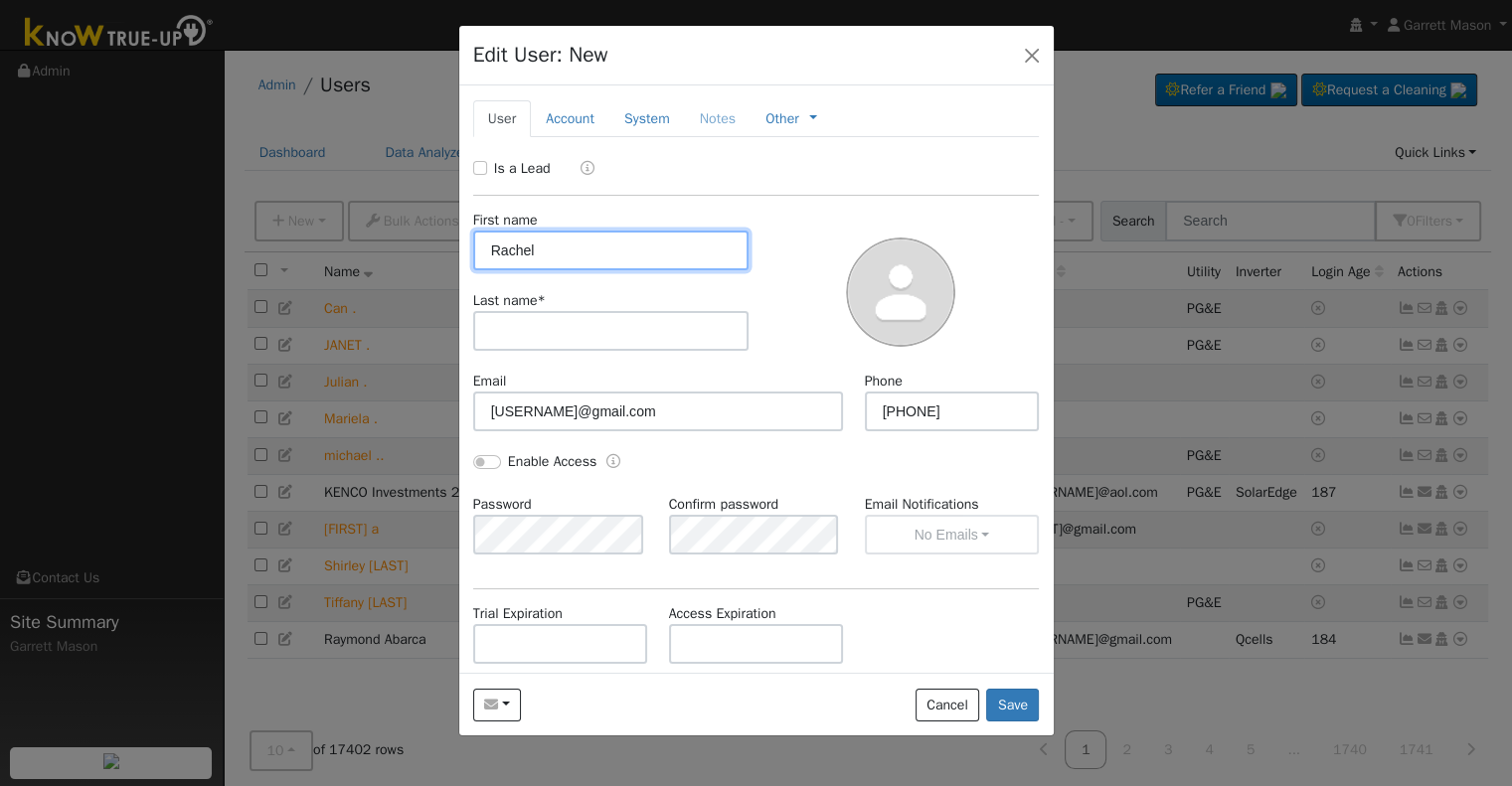 type on "Rachel" 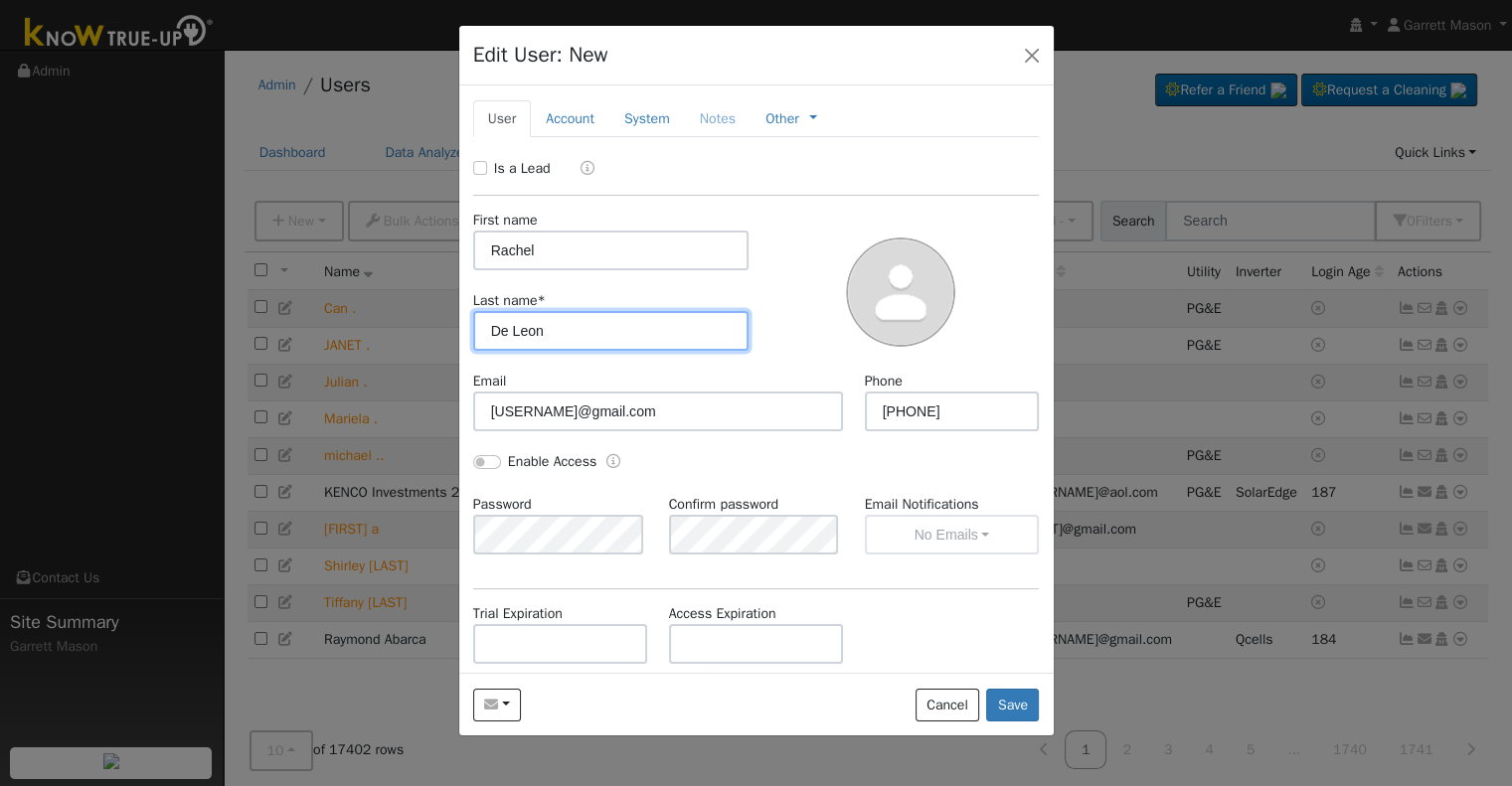 type on "De Leon" 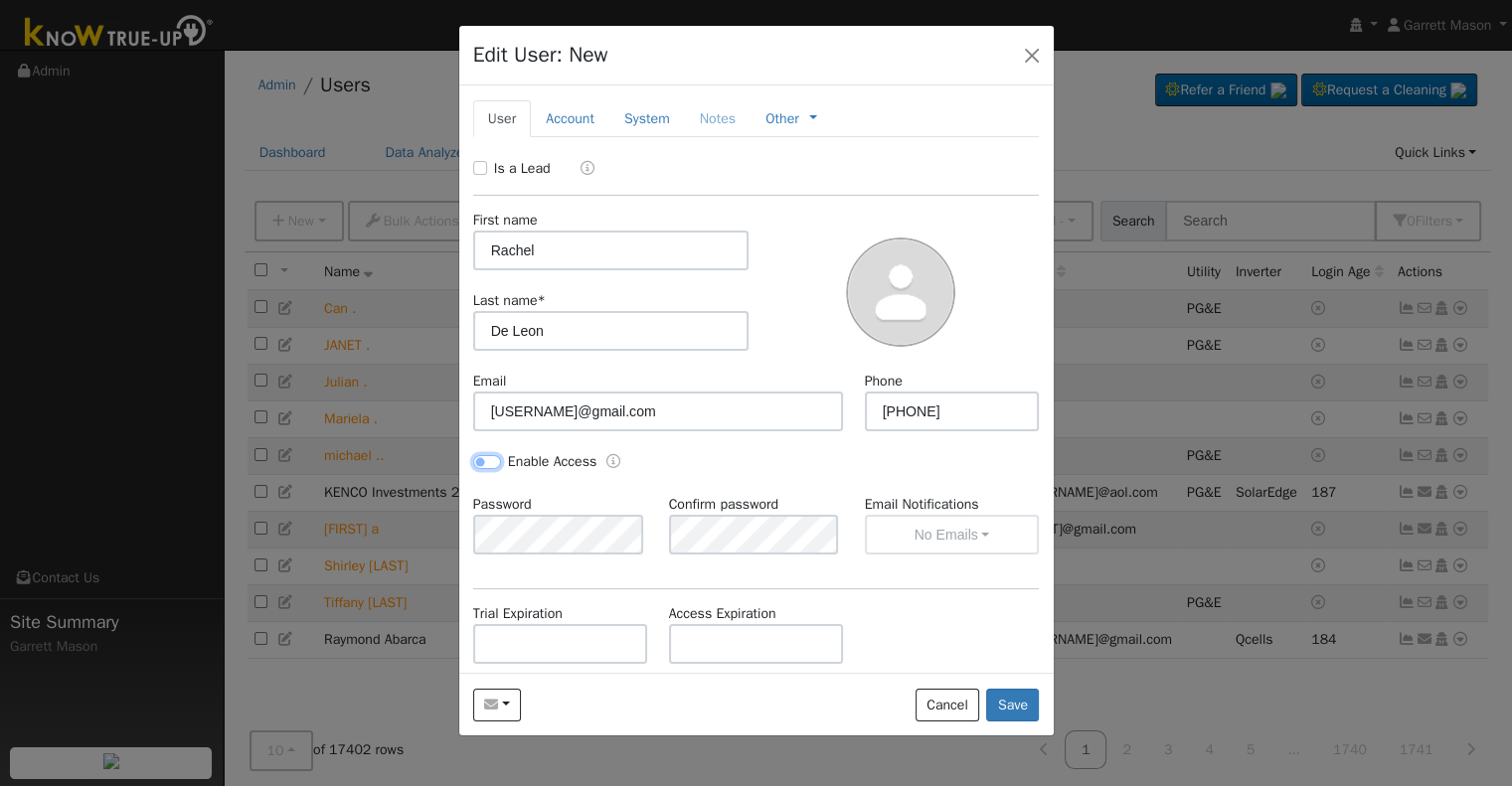 click on "Enable Access" at bounding box center (487, 462) 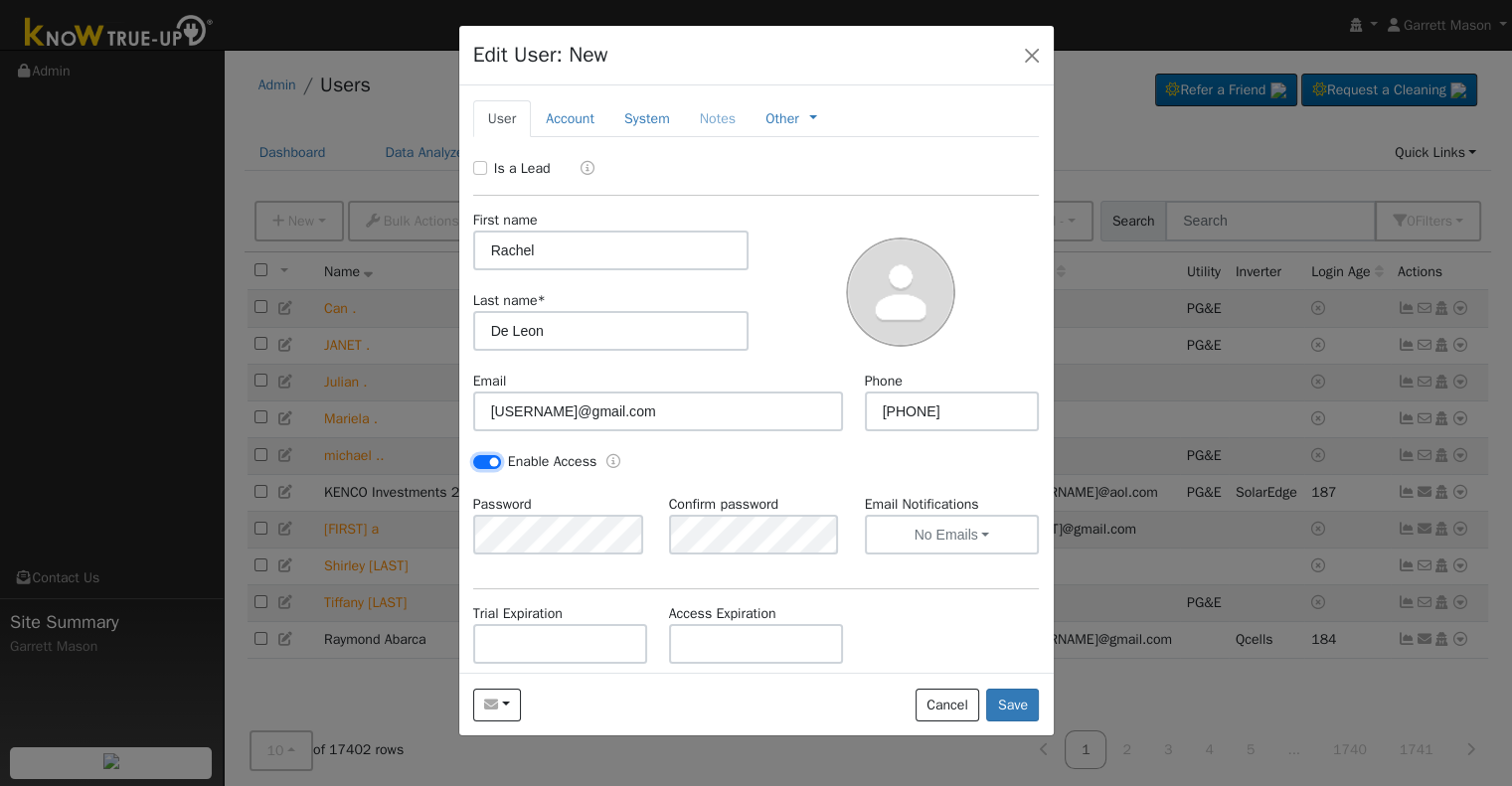 scroll, scrollTop: 99, scrollLeft: 0, axis: vertical 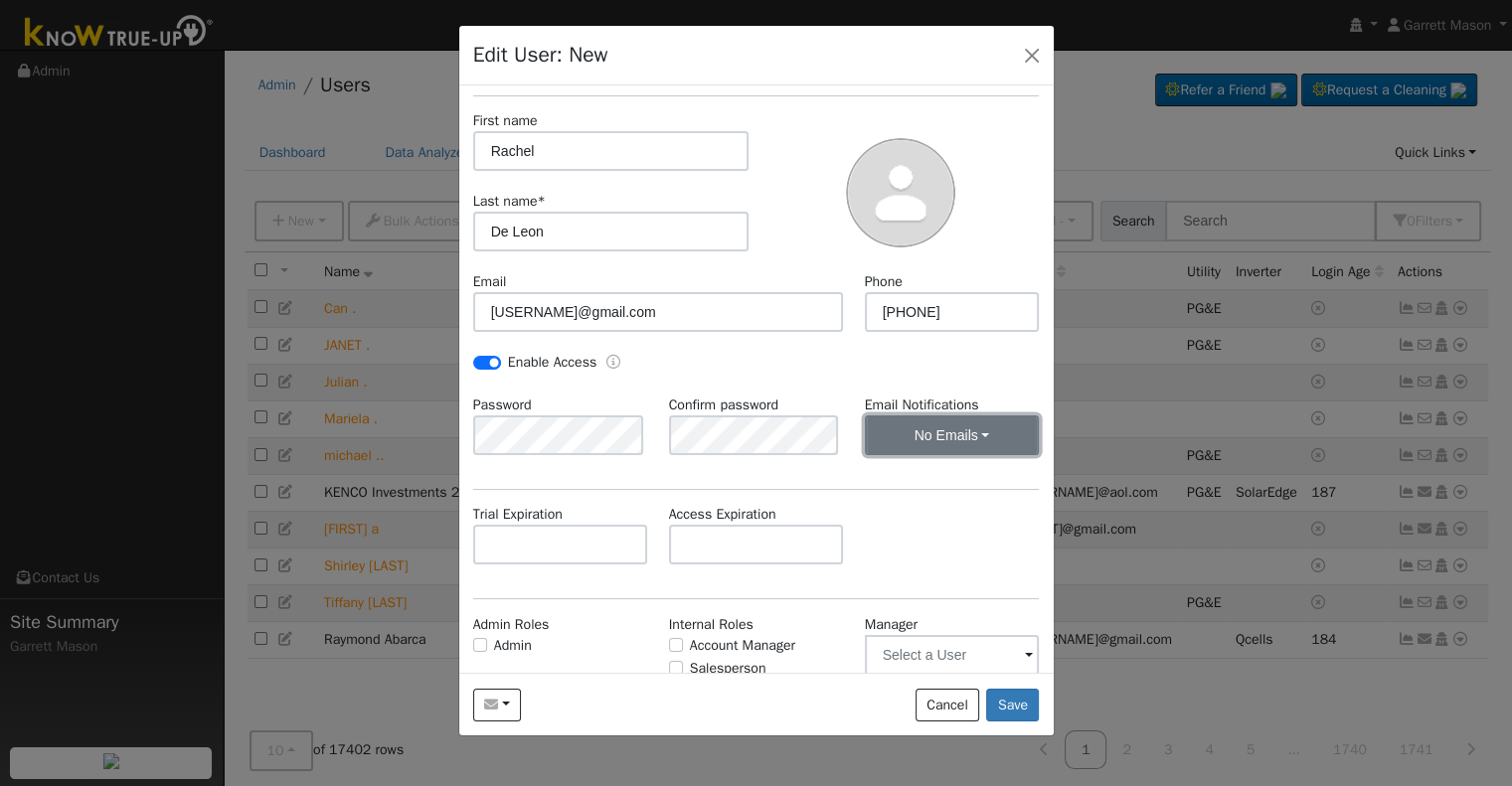 click on "No Emails" at bounding box center [952, 435] 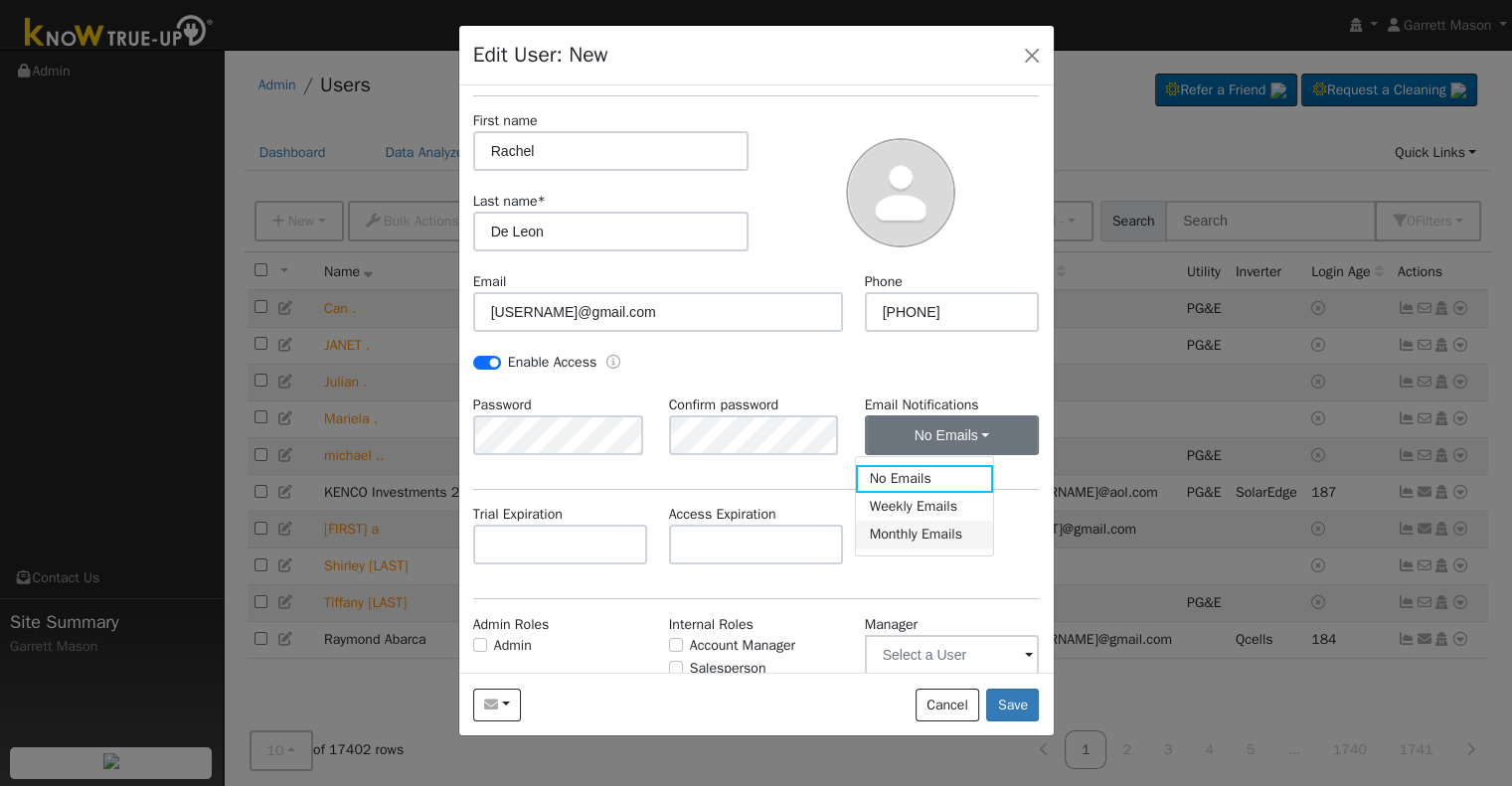 click on "Monthly Emails" at bounding box center (924, 535) 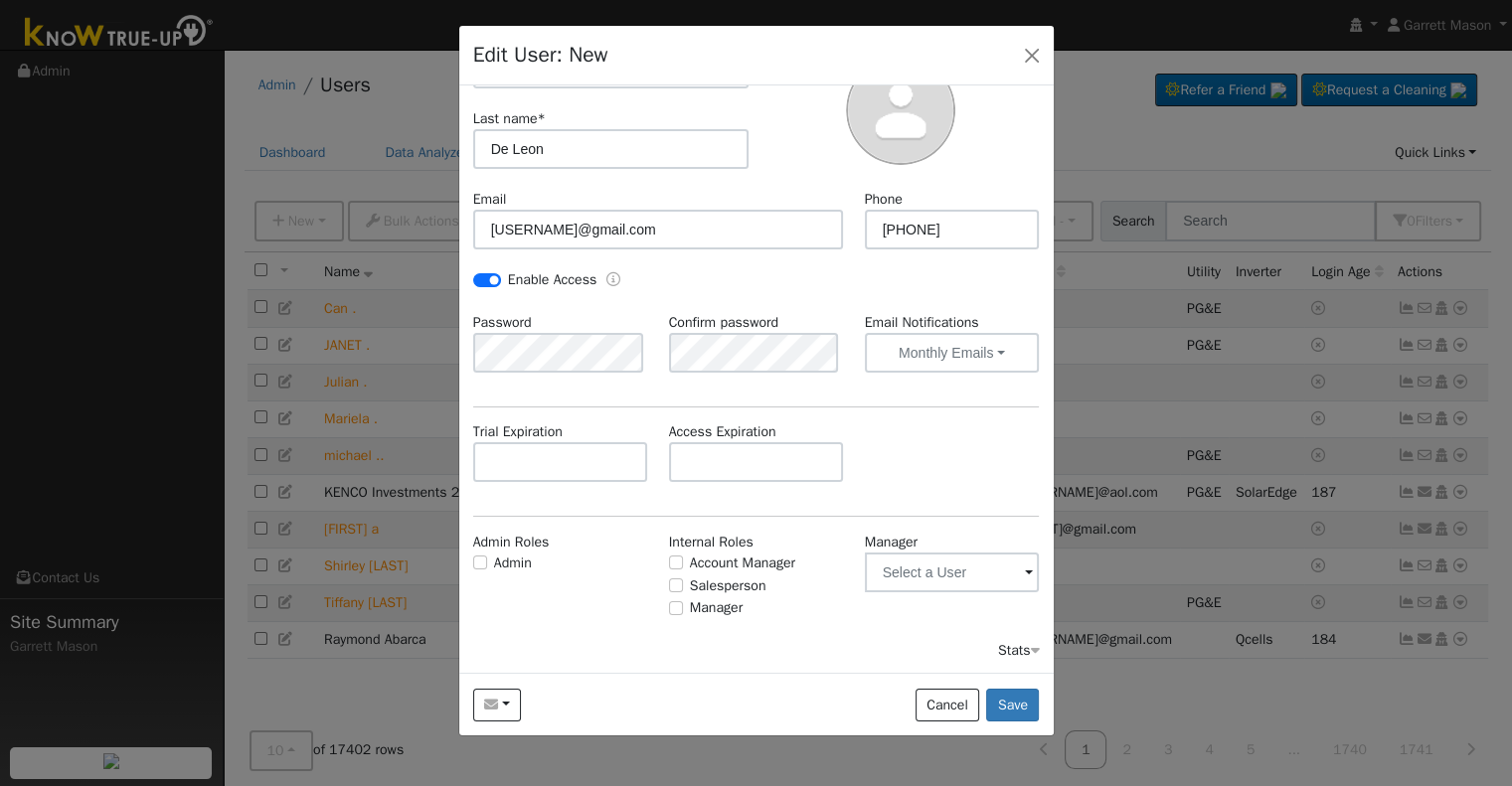scroll, scrollTop: 183, scrollLeft: 0, axis: vertical 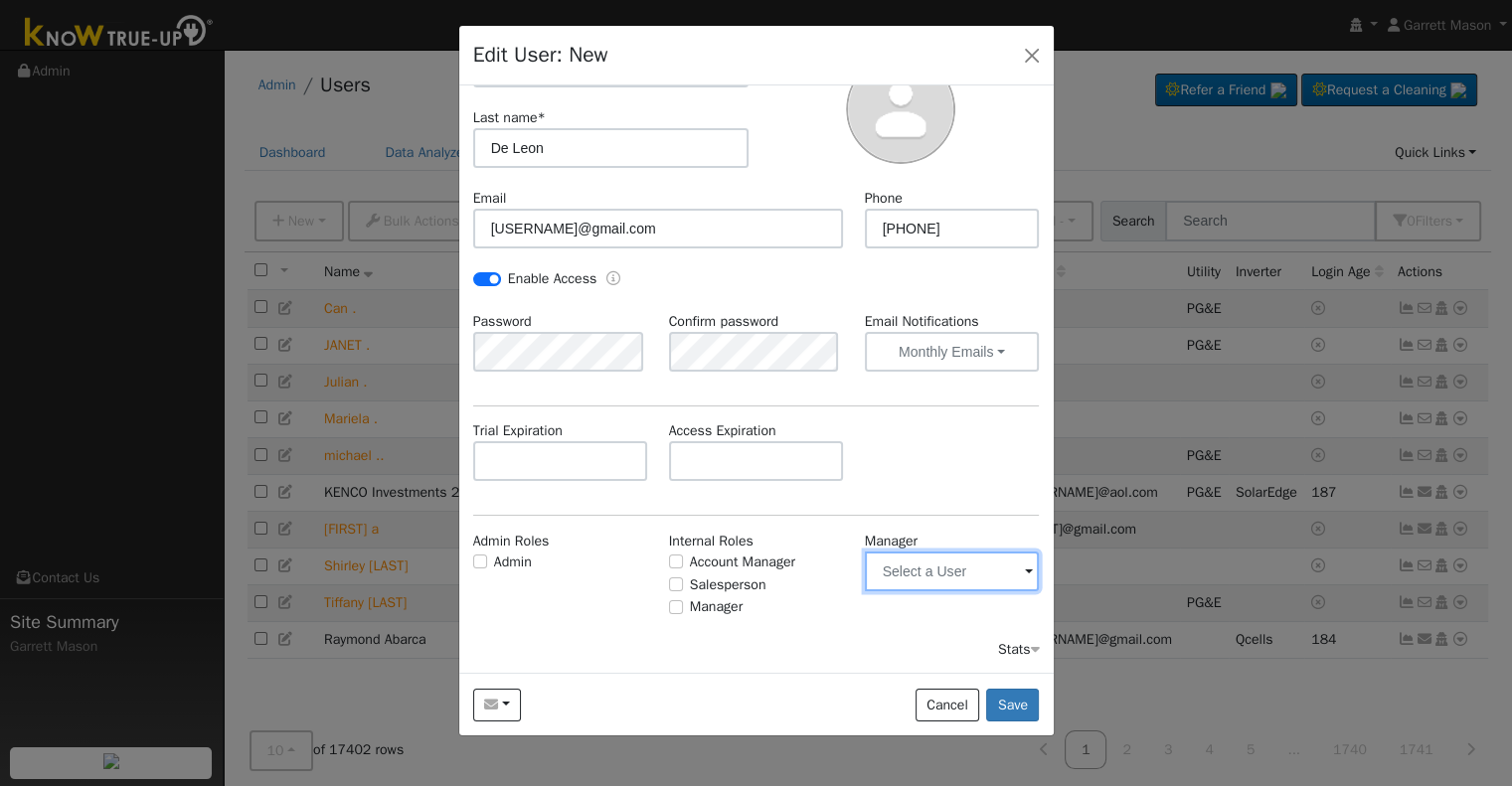 click at bounding box center (952, 571) 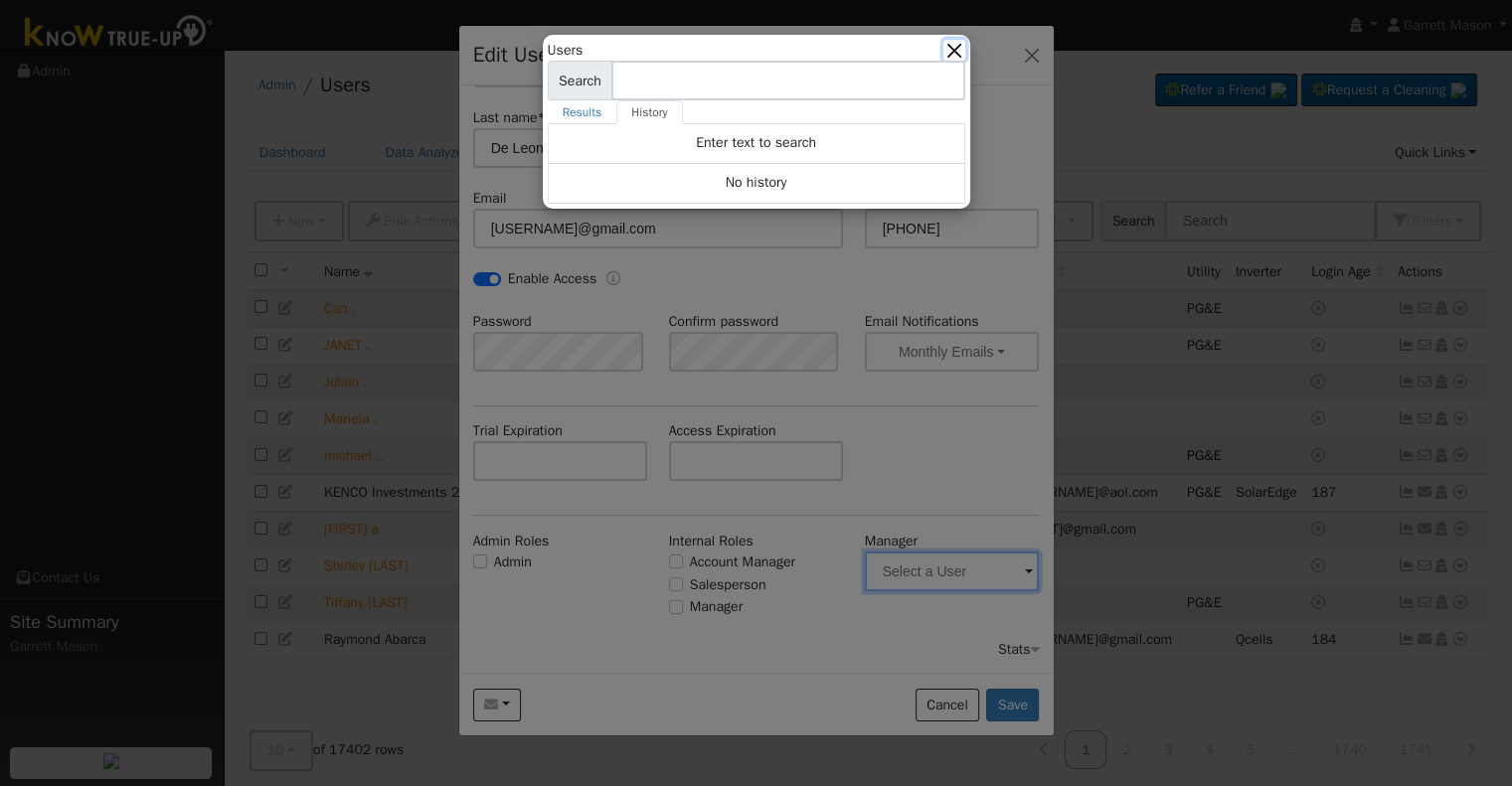 click at bounding box center (953, 50) 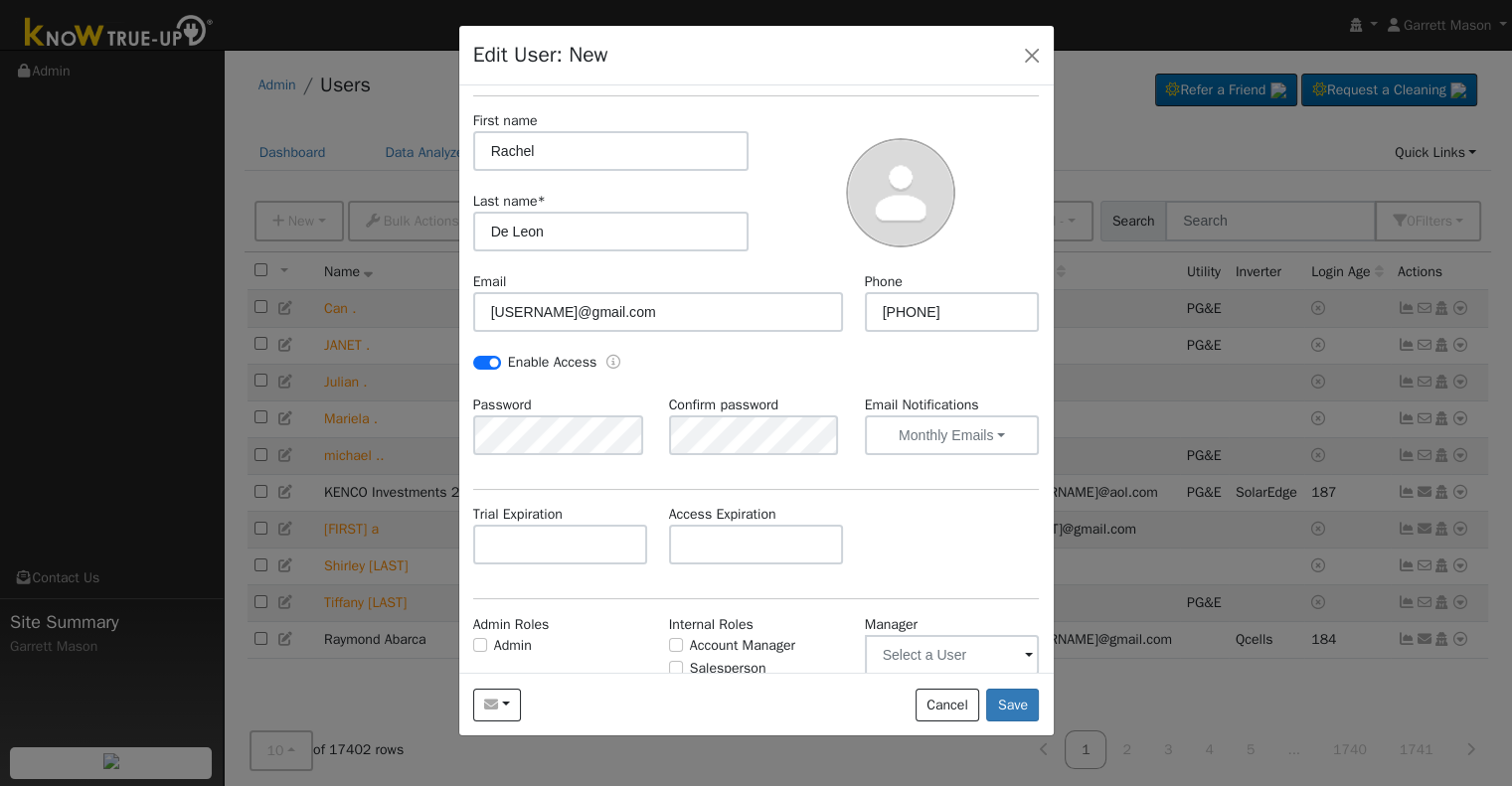 scroll, scrollTop: 183, scrollLeft: 0, axis: vertical 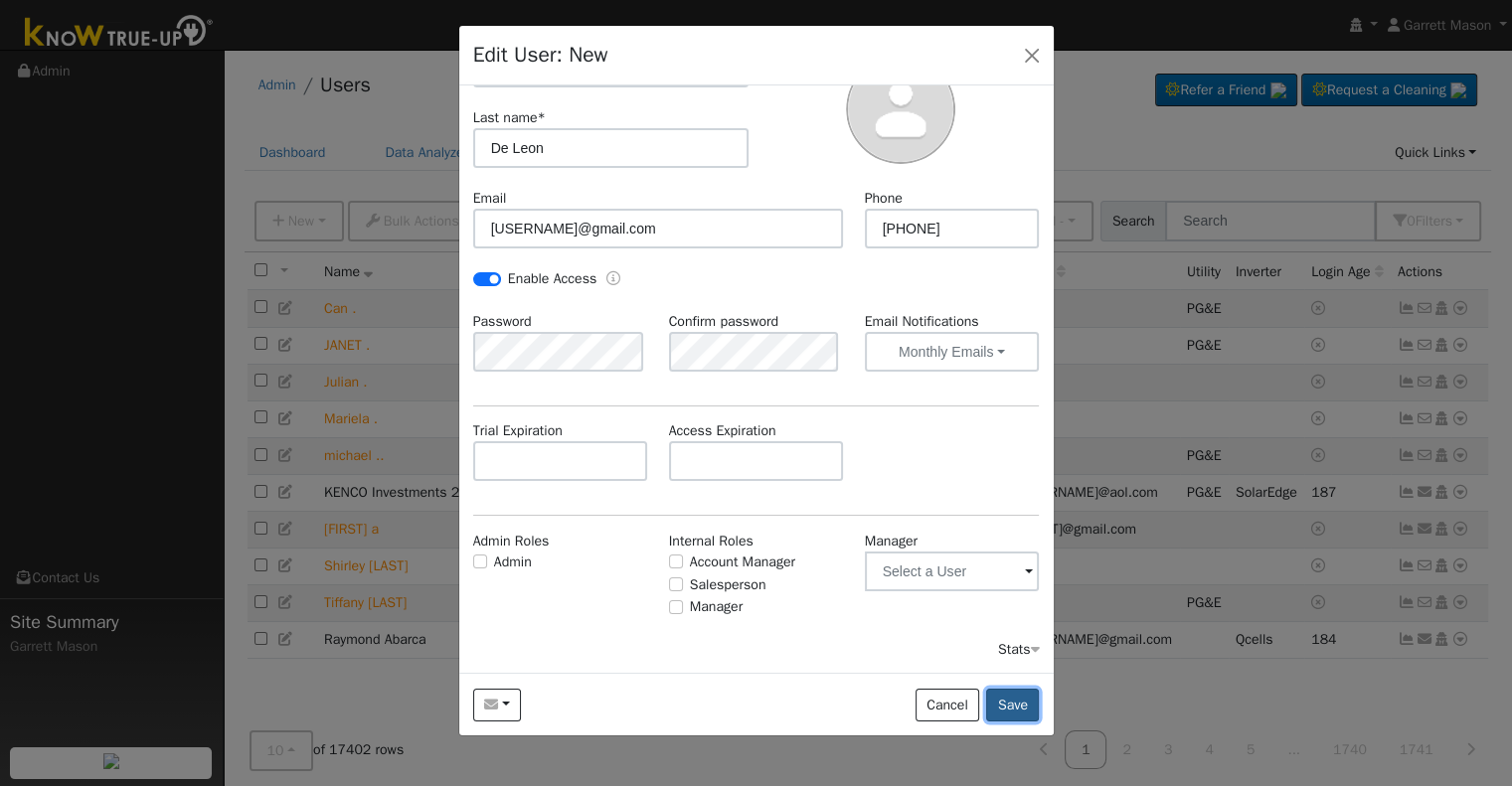 click on "Save" at bounding box center [1012, 706] 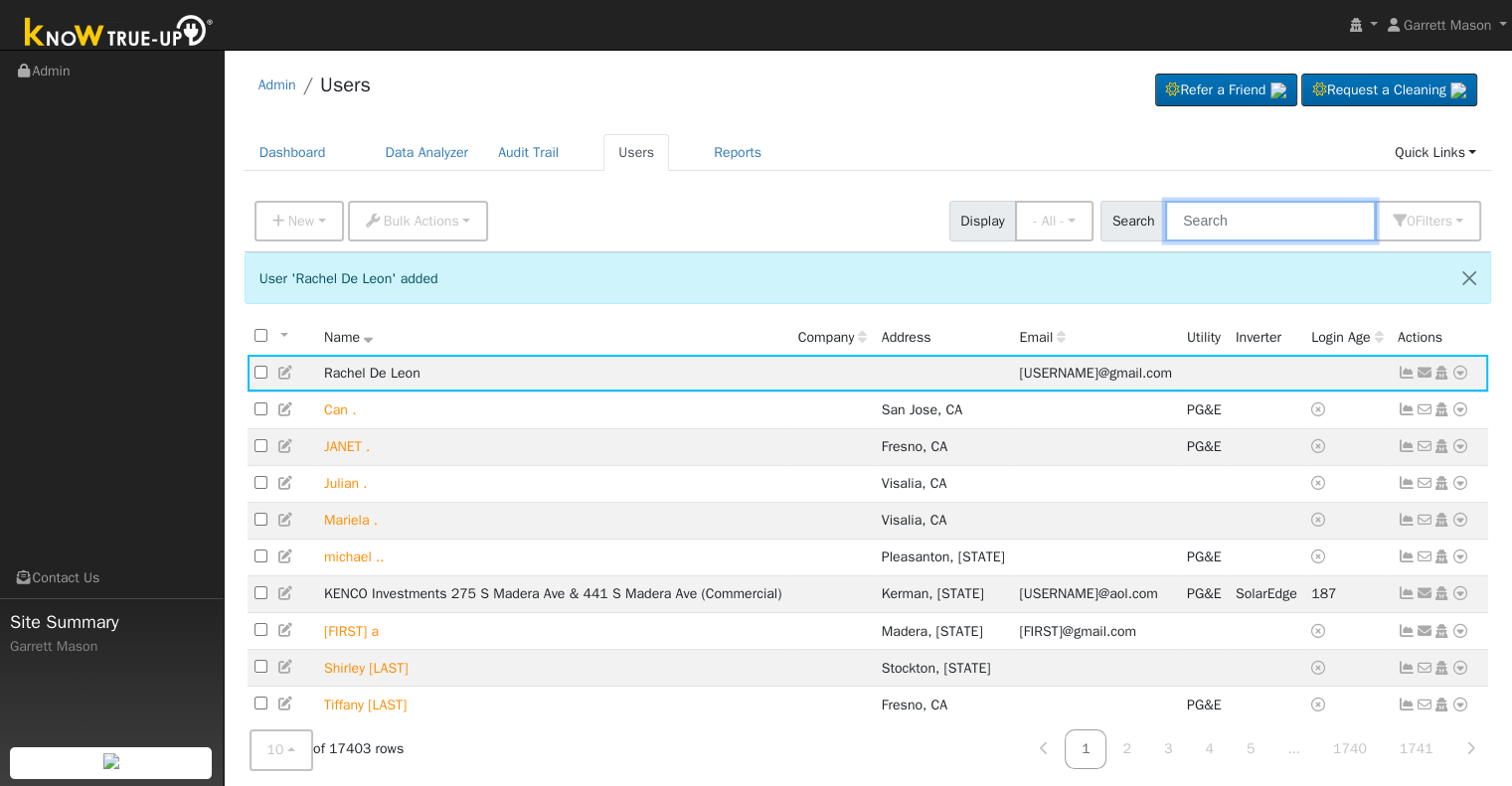 click at bounding box center (1270, 221) 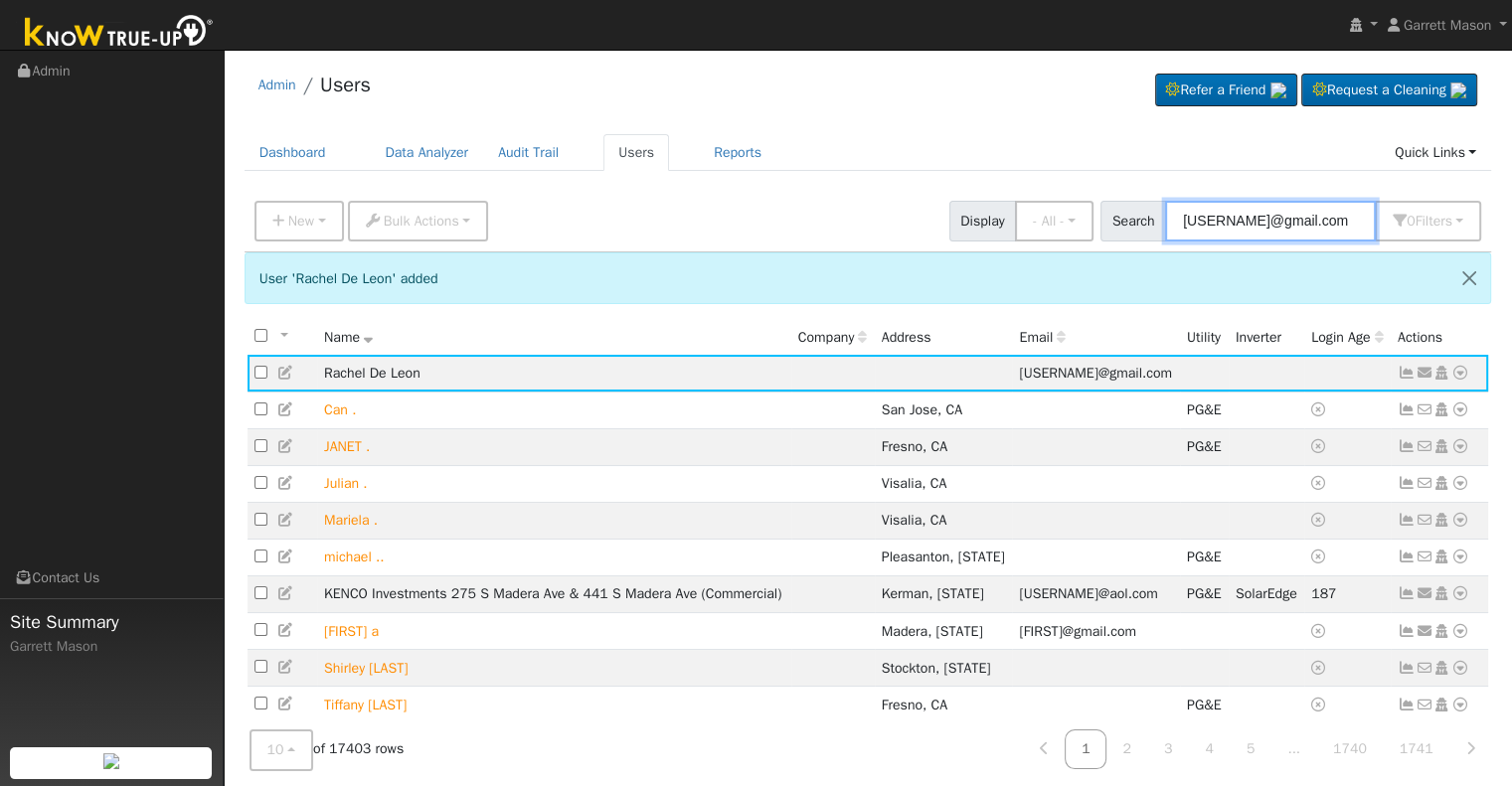 scroll, scrollTop: 0, scrollLeft: 1, axis: horizontal 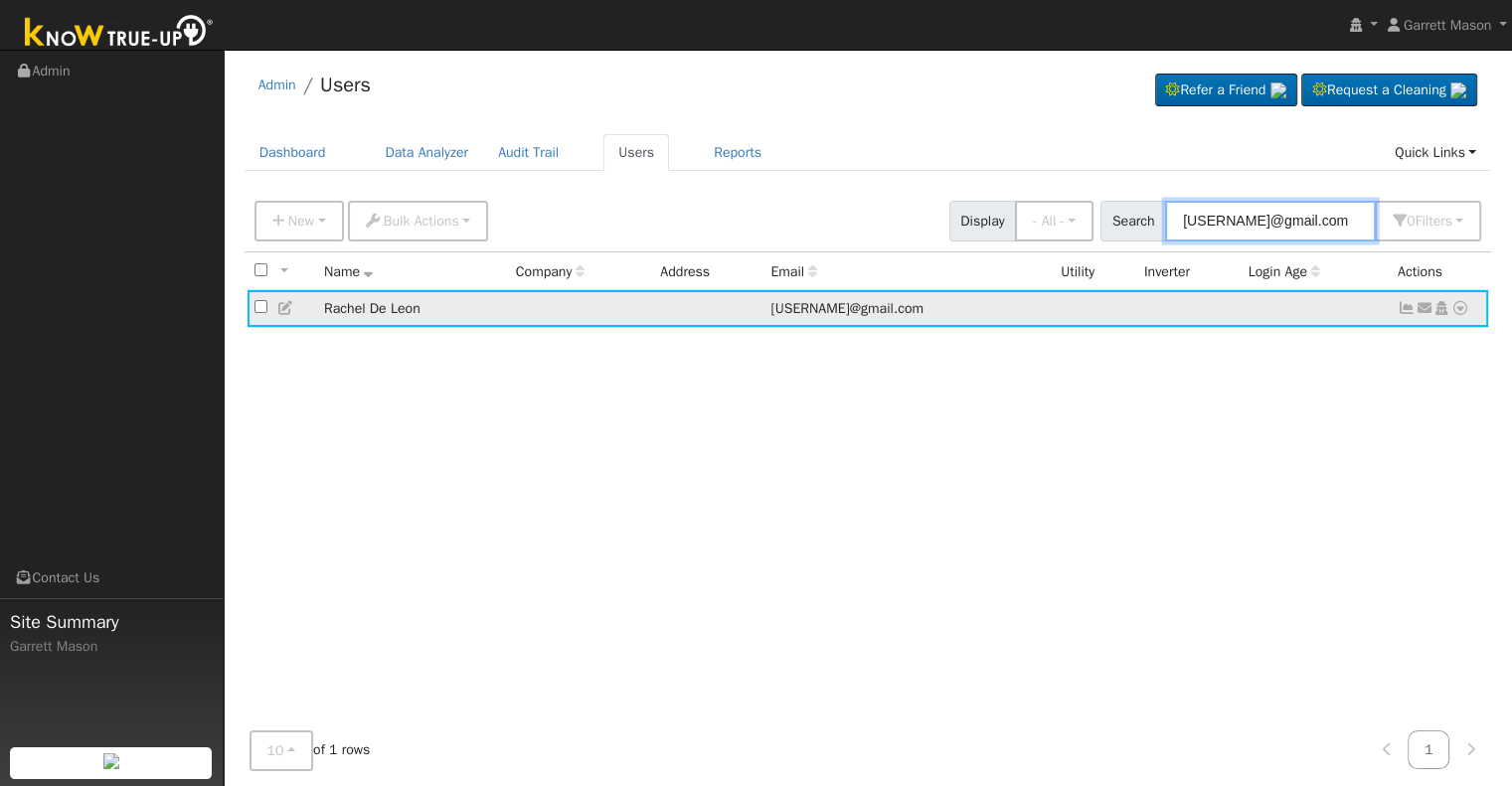 type on "[USERNAME]@gmail.com" 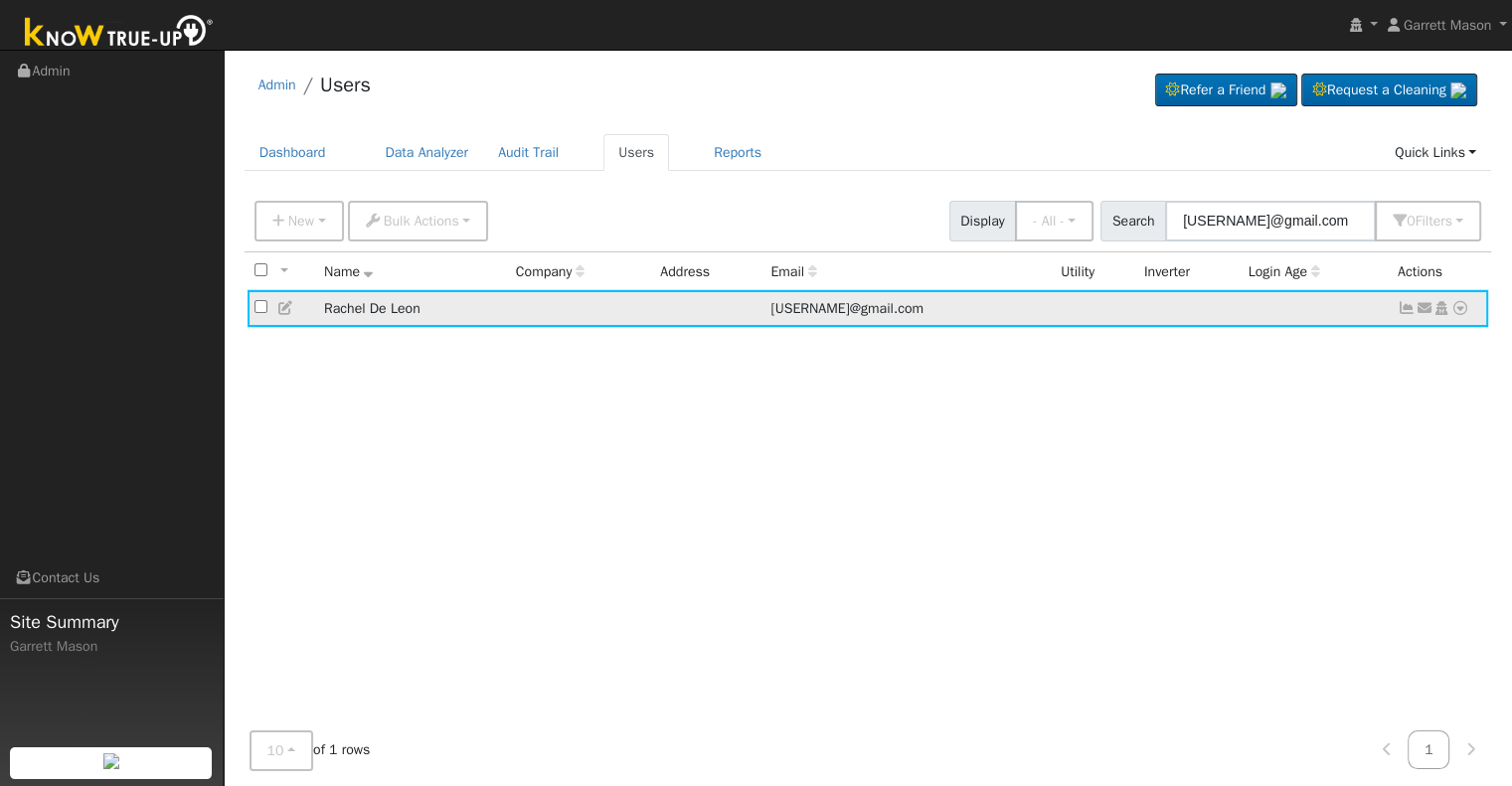 scroll, scrollTop: 0, scrollLeft: 0, axis: both 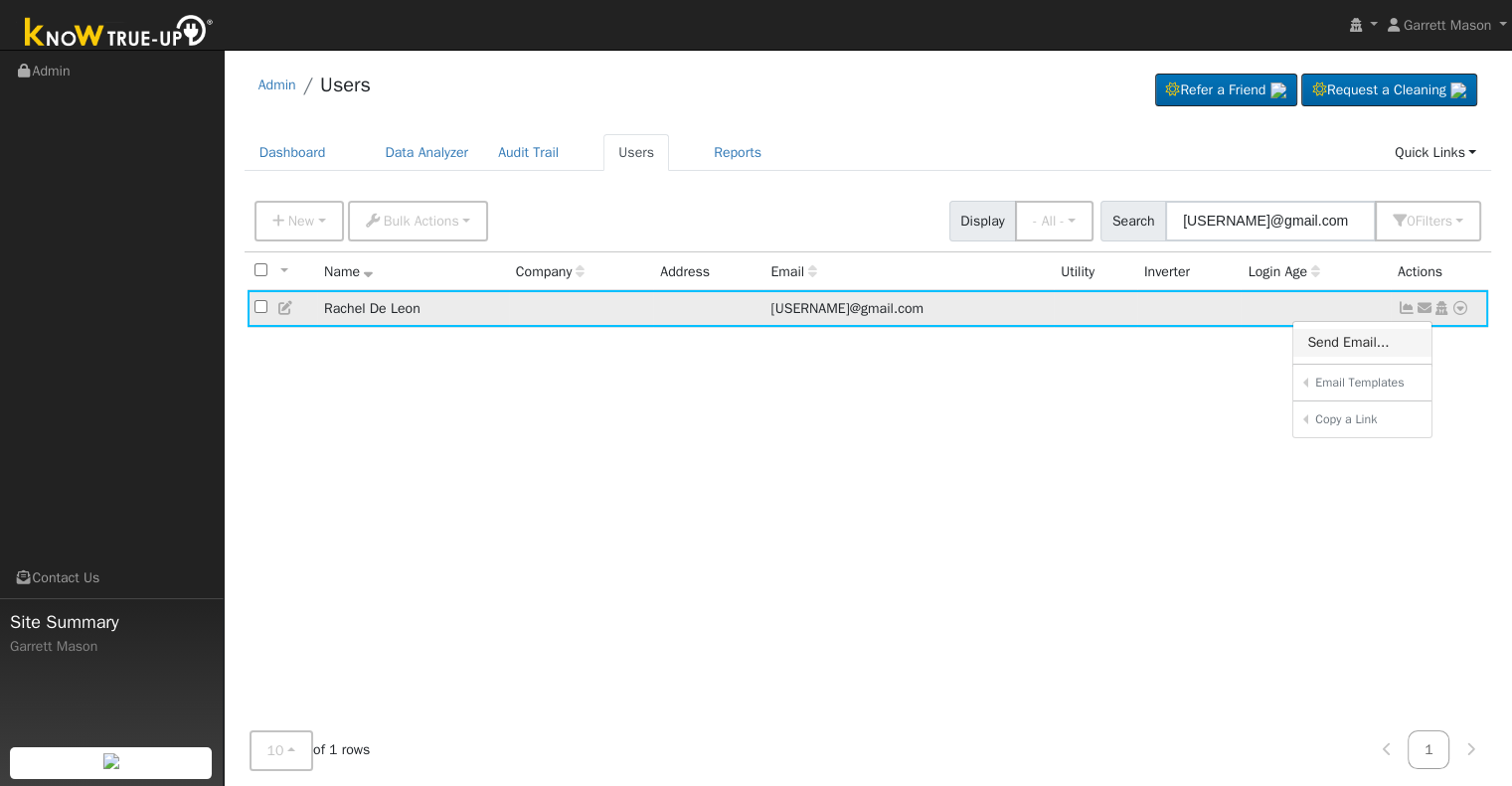 click on "Send Email..." at bounding box center (1362, 343) 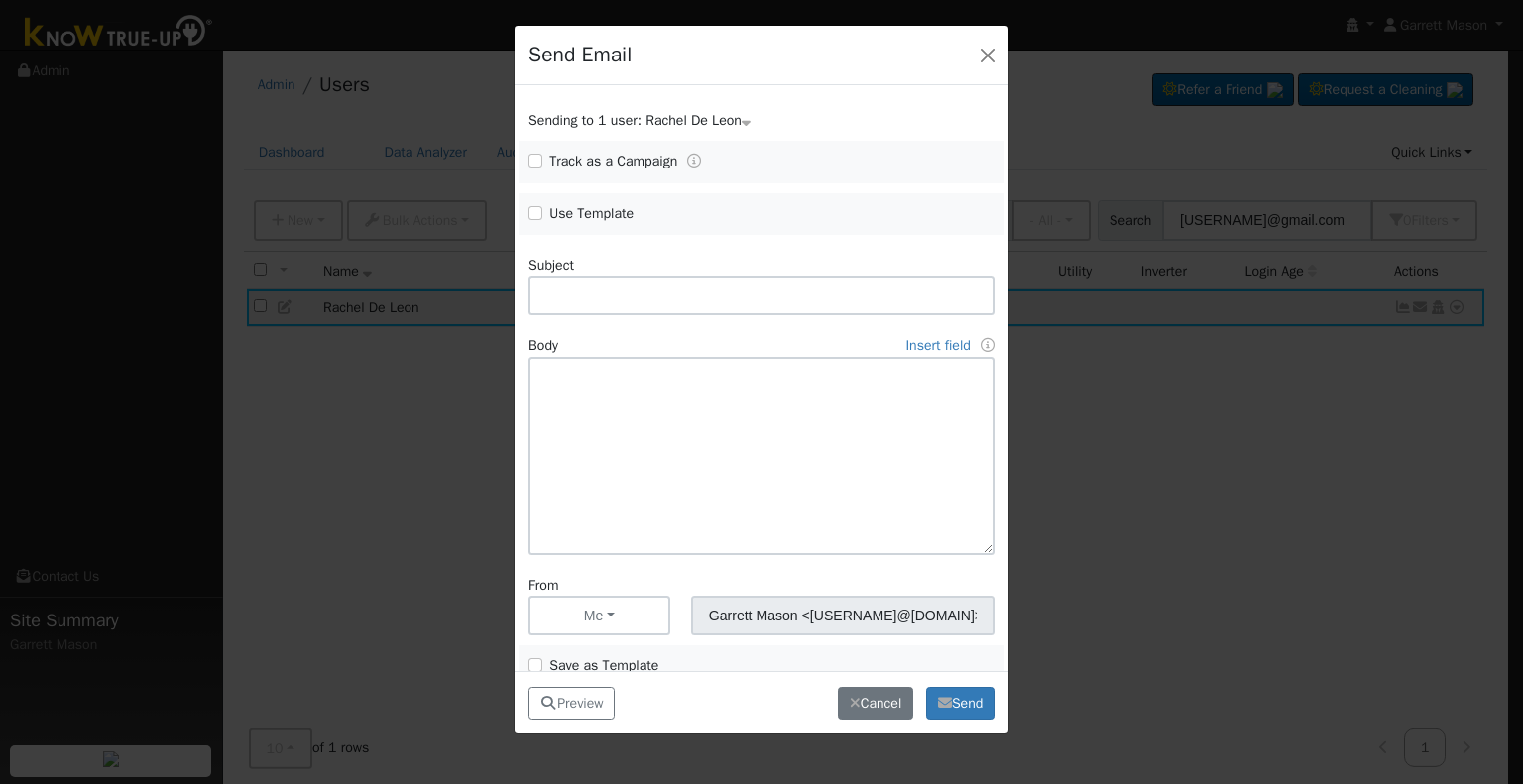 click on "Use Template" at bounding box center [591, 213] 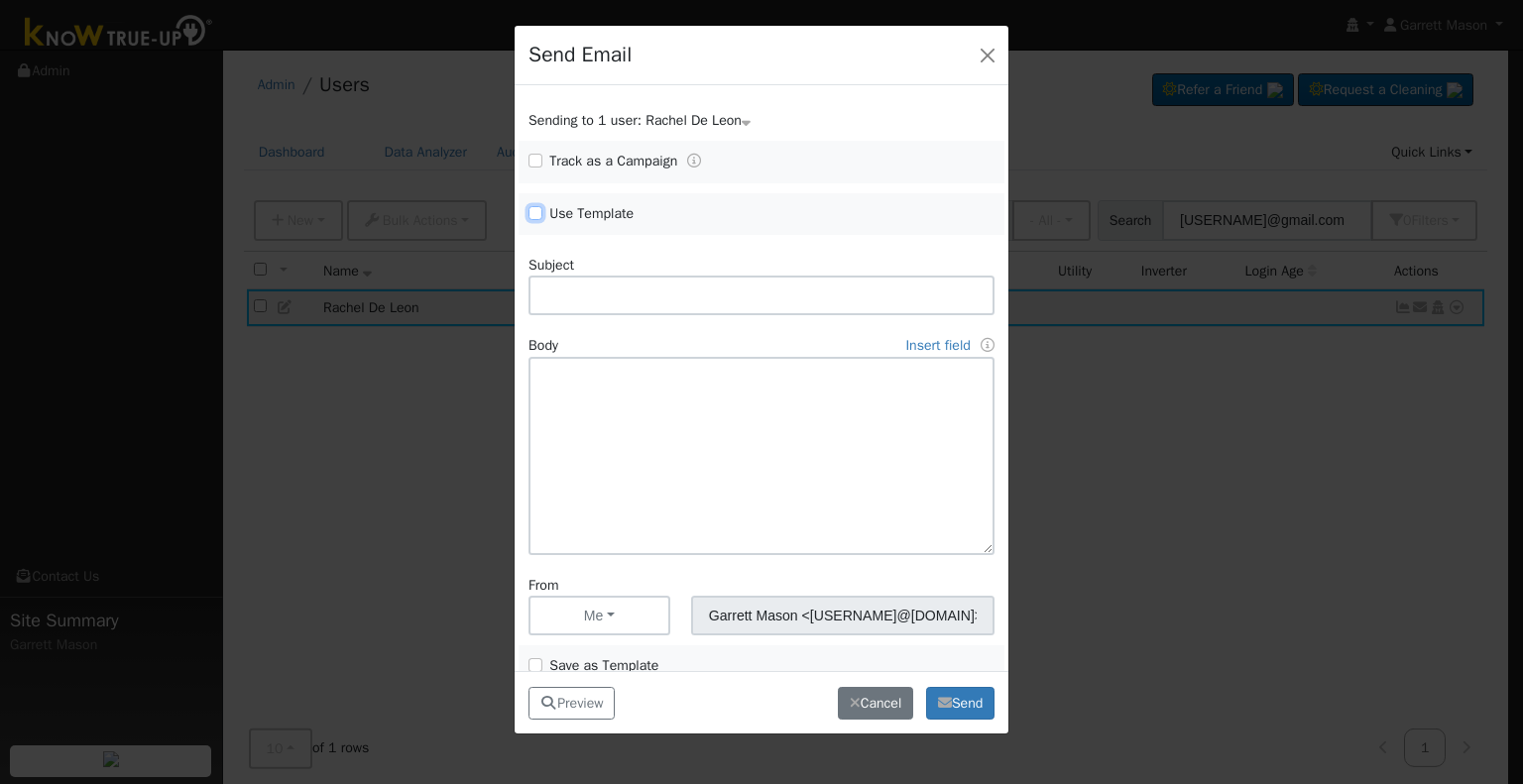 click on "Use Template" at bounding box center [535, 213] 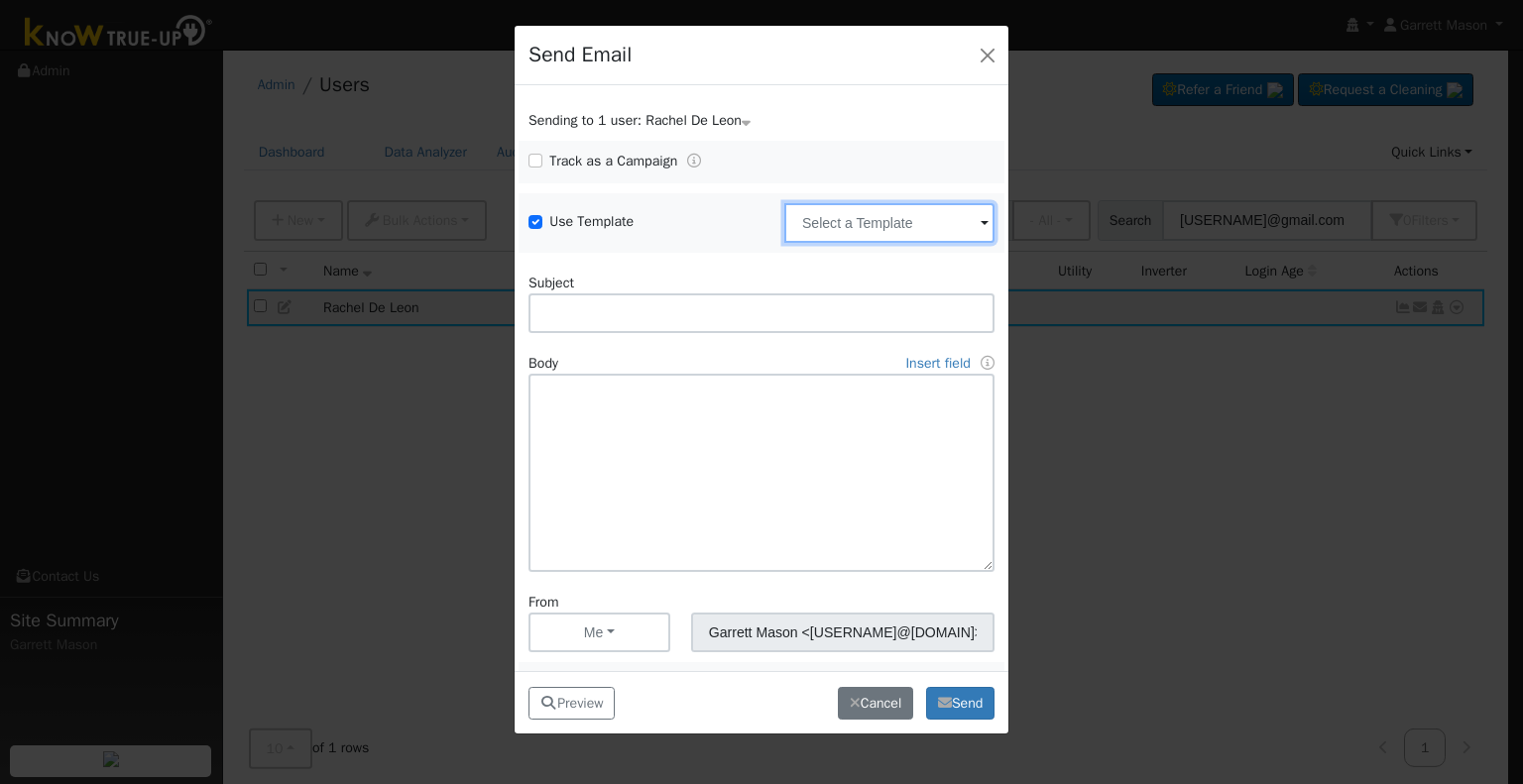 click at bounding box center [889, 223] 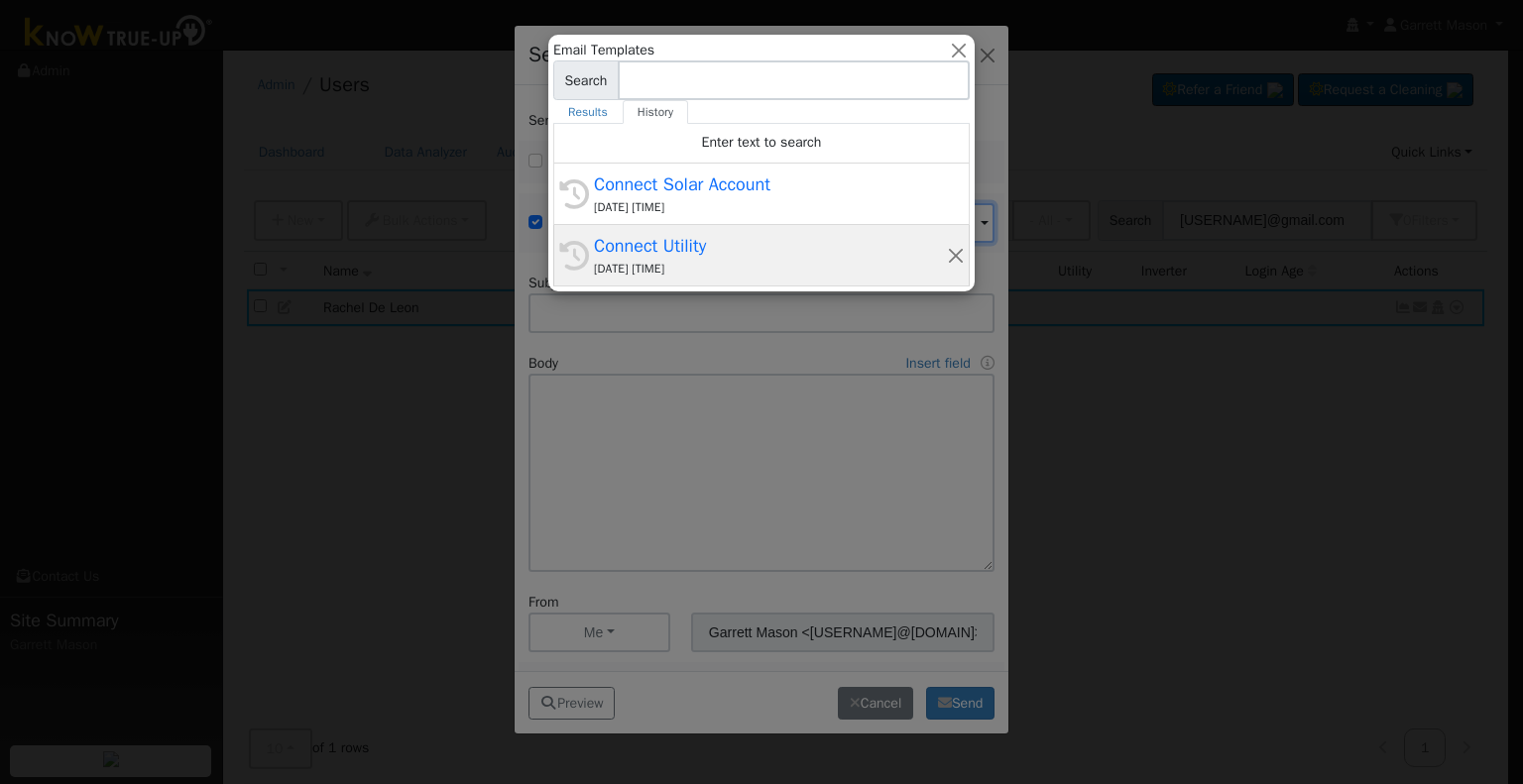 click on "Connect Utility" at bounding box center [770, 246] 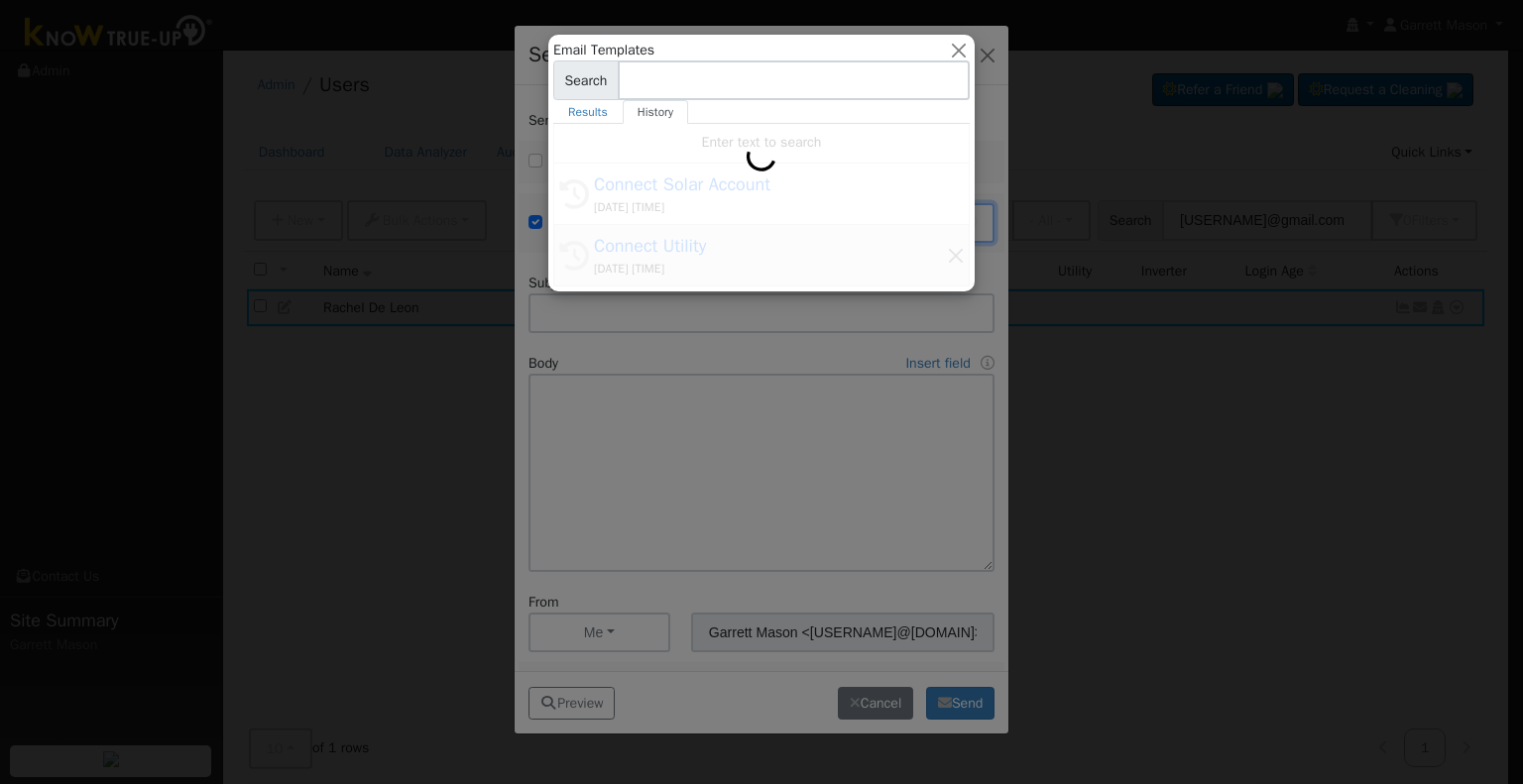 type on "Connect Utility" 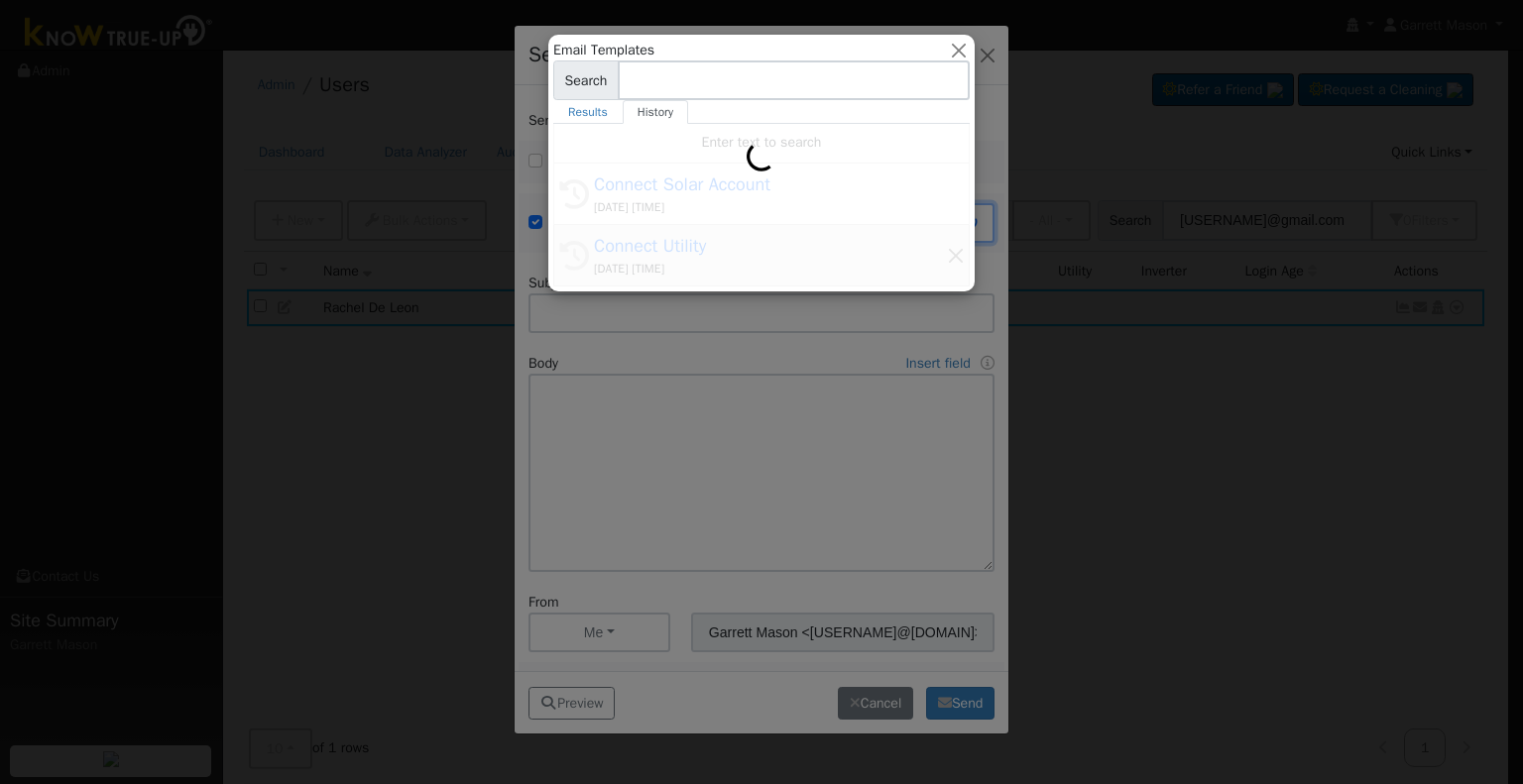 type on "Connect Utility" 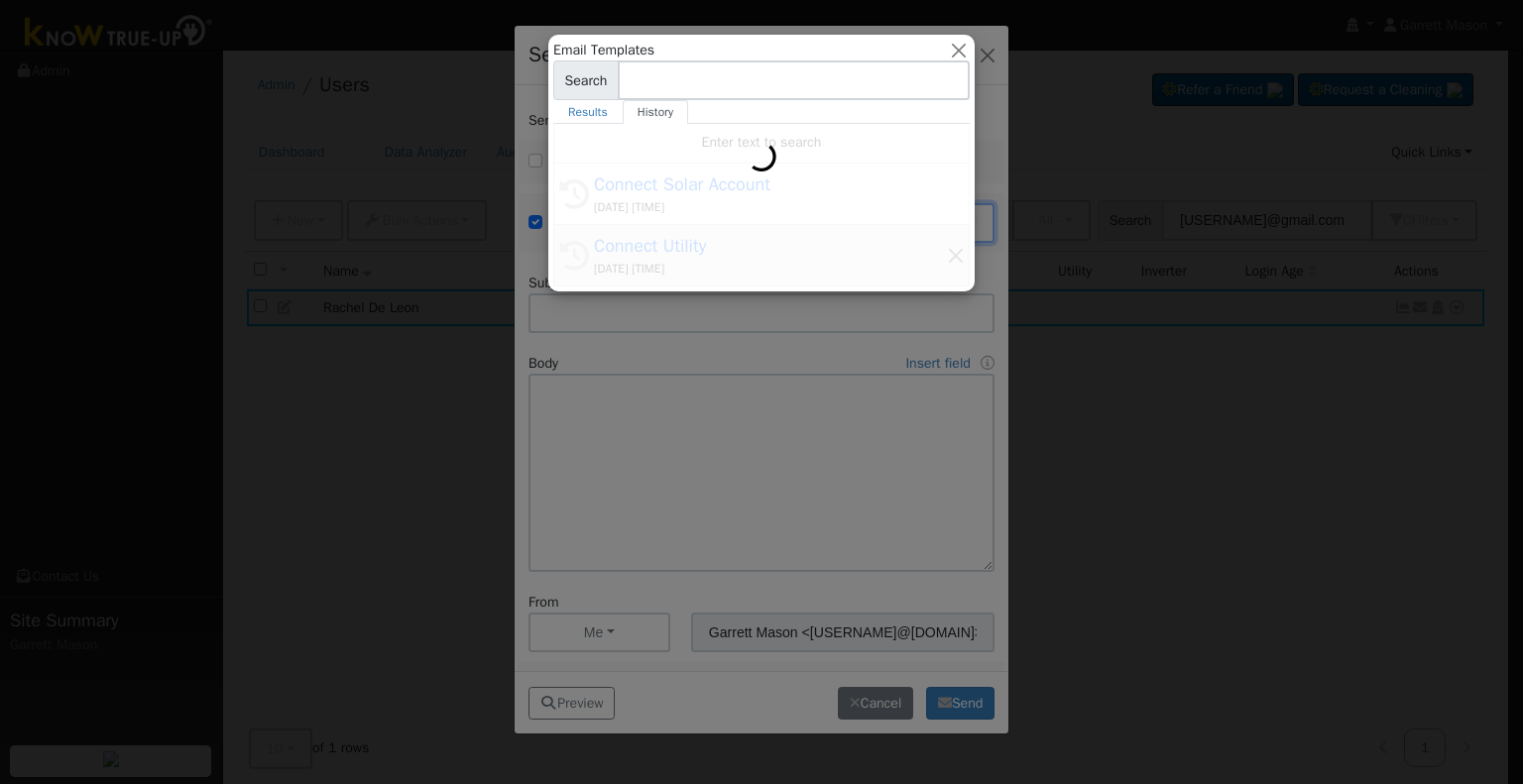 type on "Hello,
Please use the link below to connect your utility company to Know True-Up. This will allow our monitoring department to have a better insight into what is happening with your solar system. It will also allow us to see if your system is still producing in case the communication system goes down.
{link_access=Connect Now}
If you have any questions please call our office at [PHONE]." 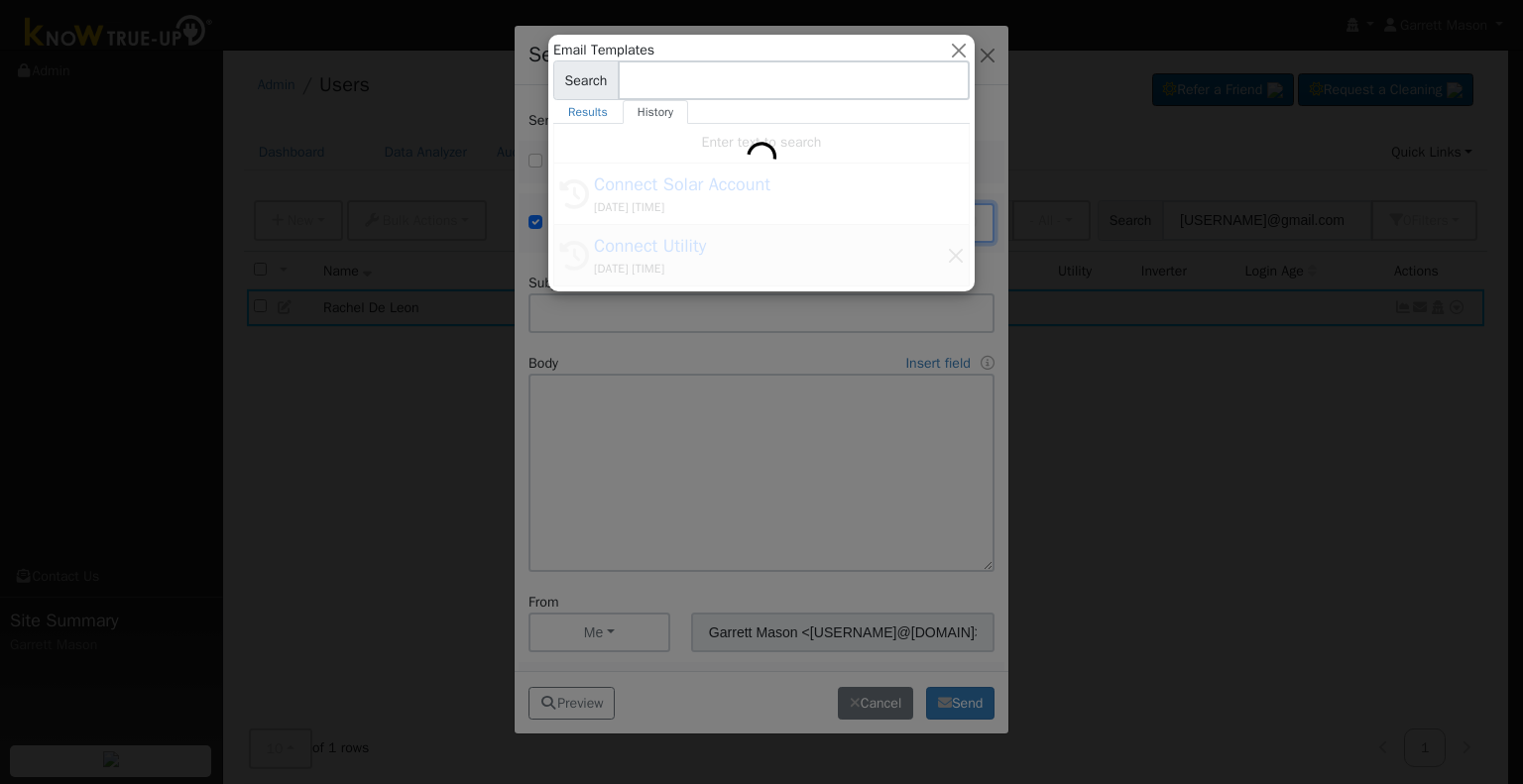 type on "Know True-Up <[USERNAME]@[DOMAIN]>" 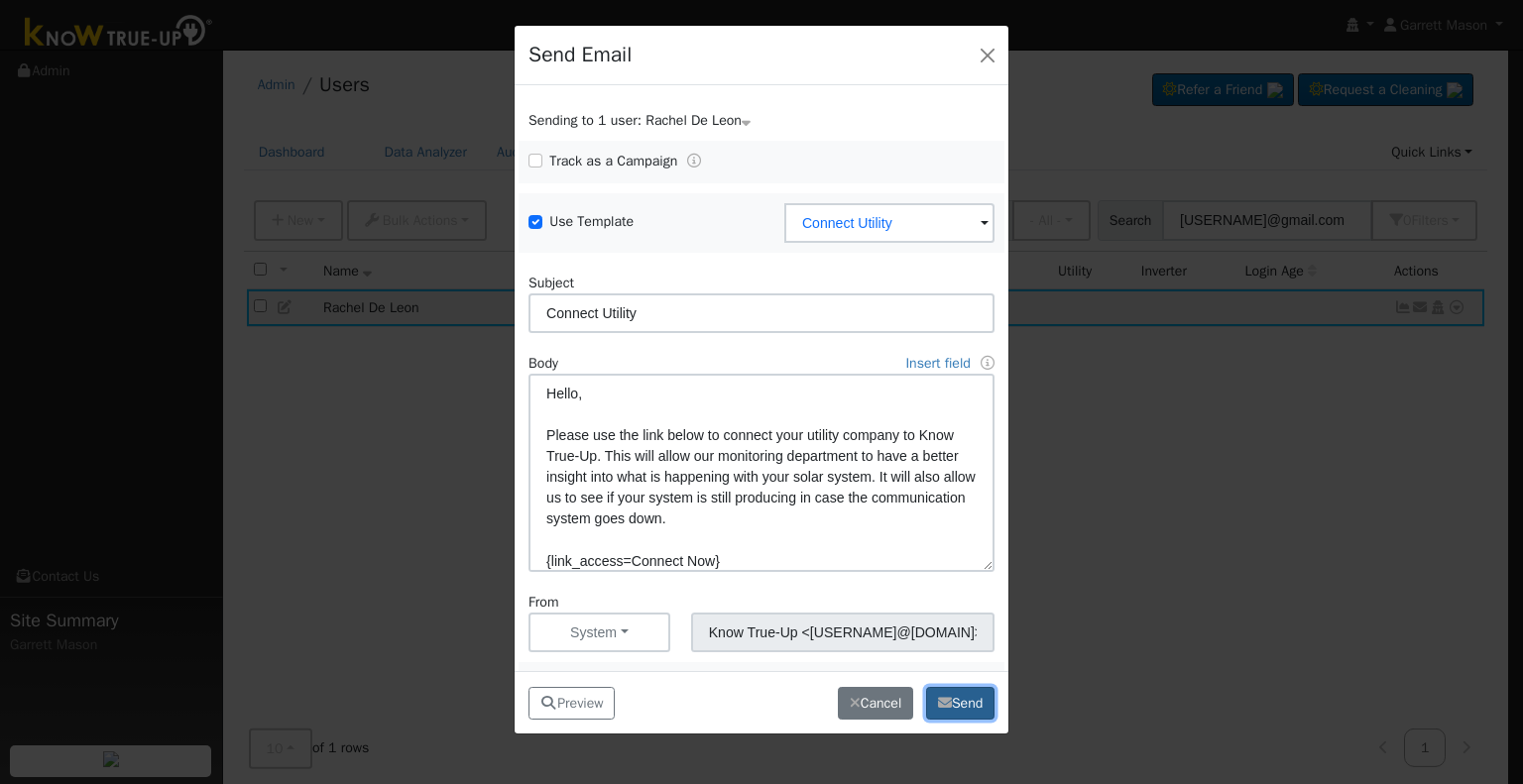 click on "Send" 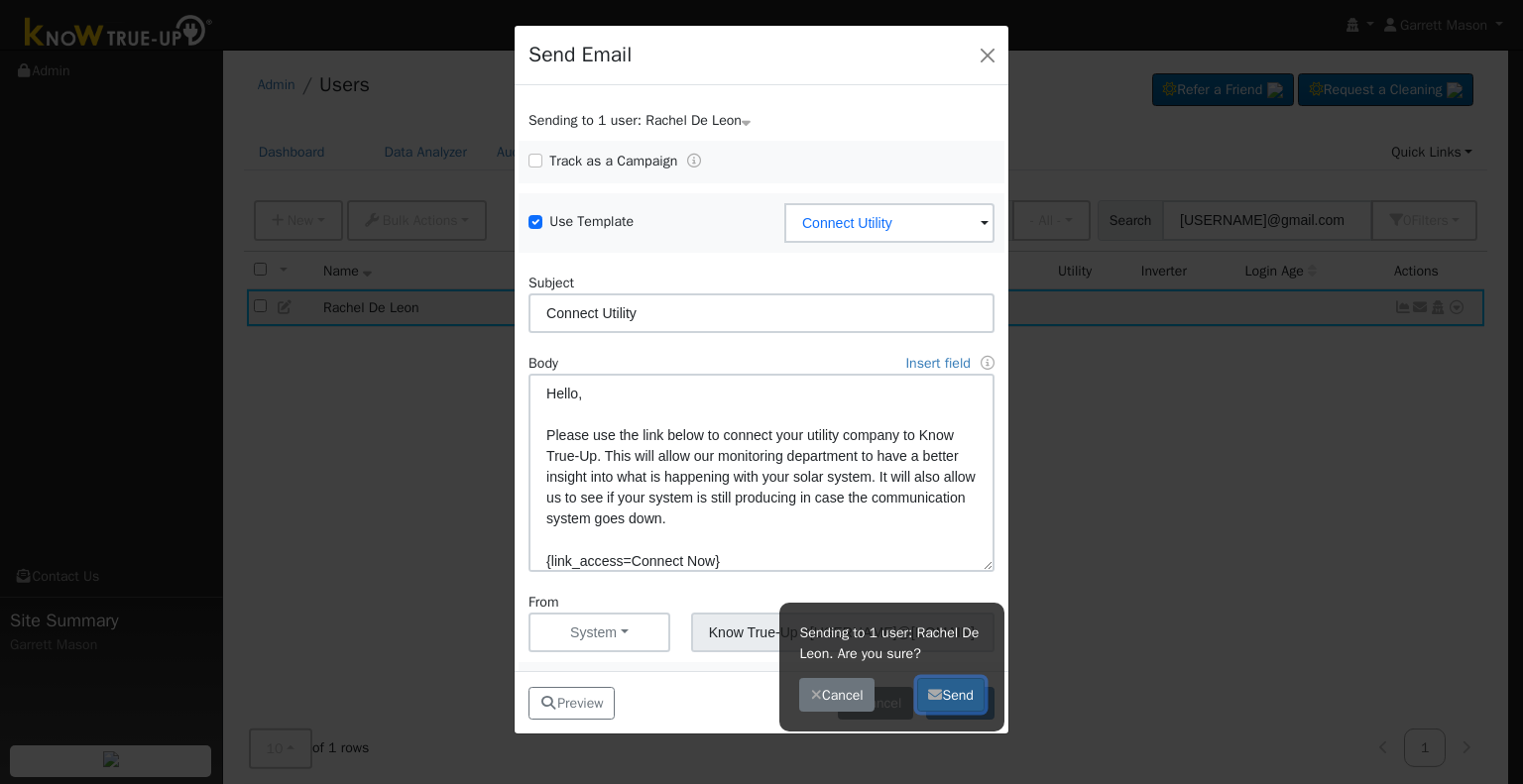 click on "Send" at bounding box center [951, 695] 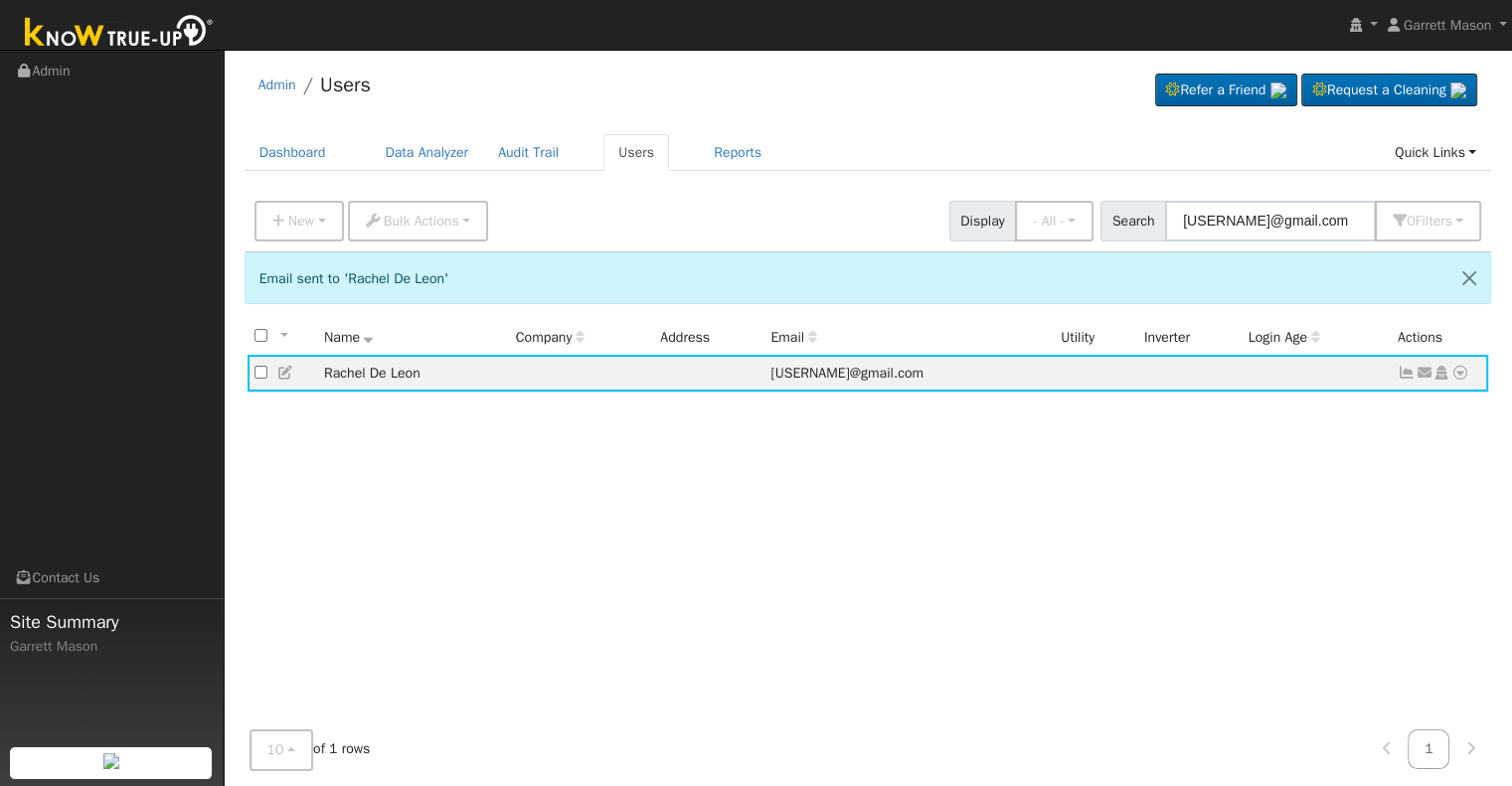 drag, startPoint x: 1086, startPoint y: 471, endPoint x: 1033, endPoint y: 103, distance: 371.79699 